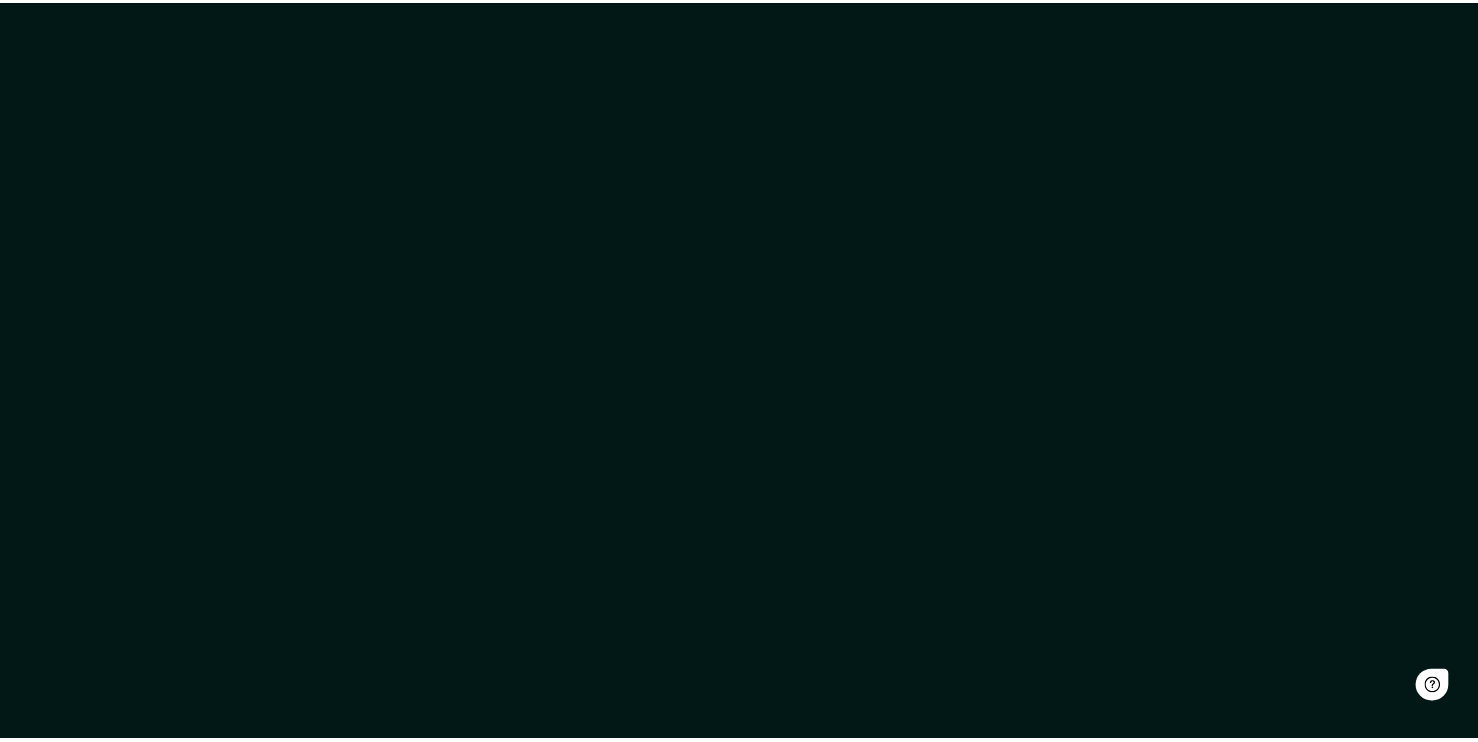 scroll, scrollTop: 0, scrollLeft: 0, axis: both 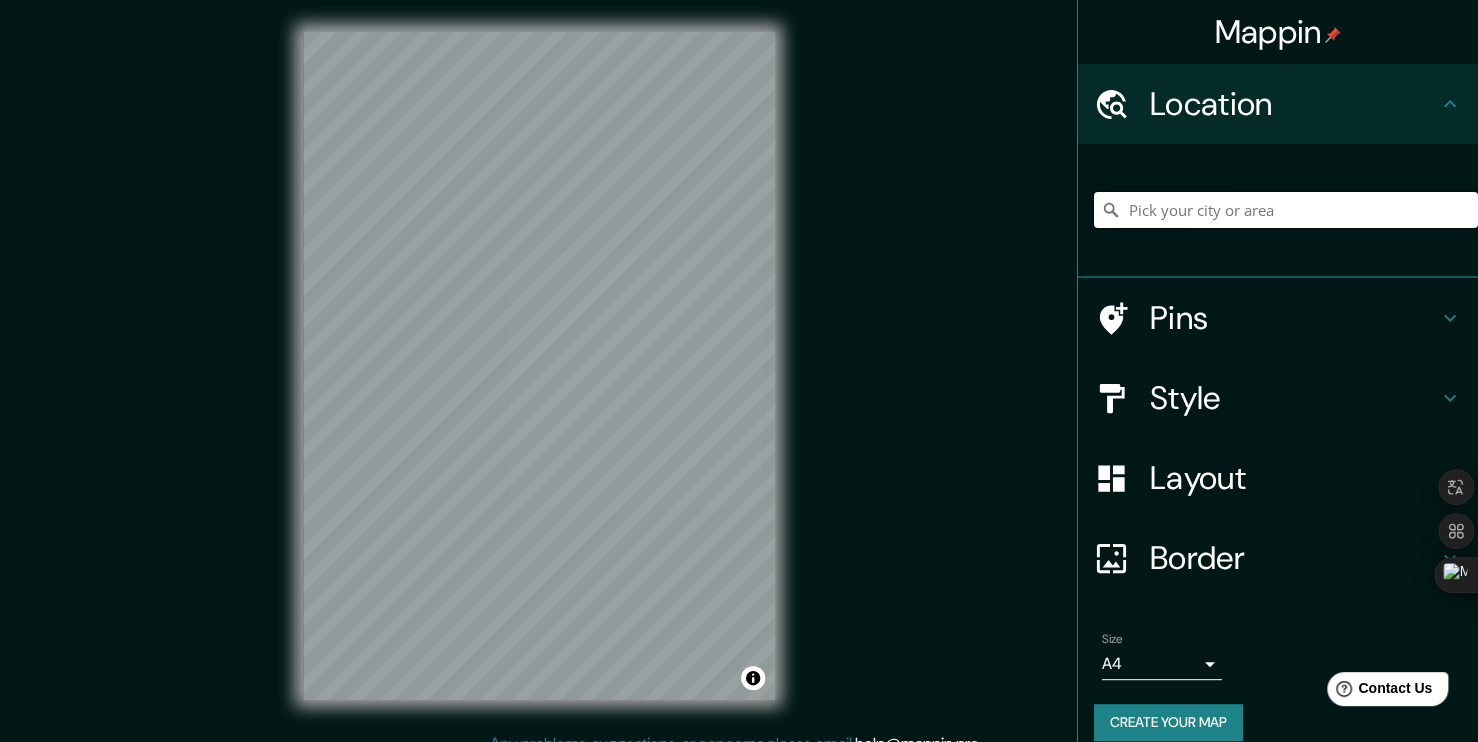 click at bounding box center [1286, 210] 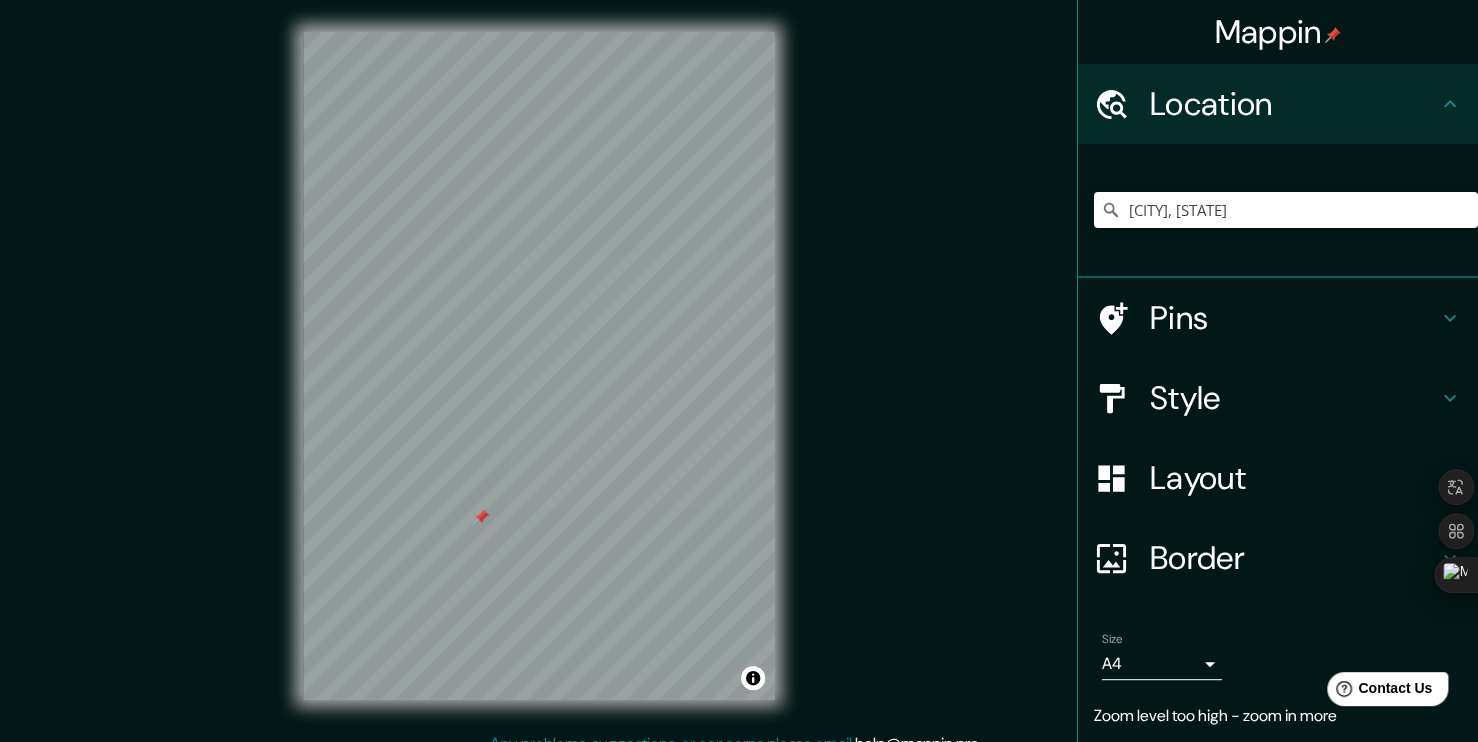 drag, startPoint x: 688, startPoint y: 454, endPoint x: 479, endPoint y: 522, distance: 219.78398 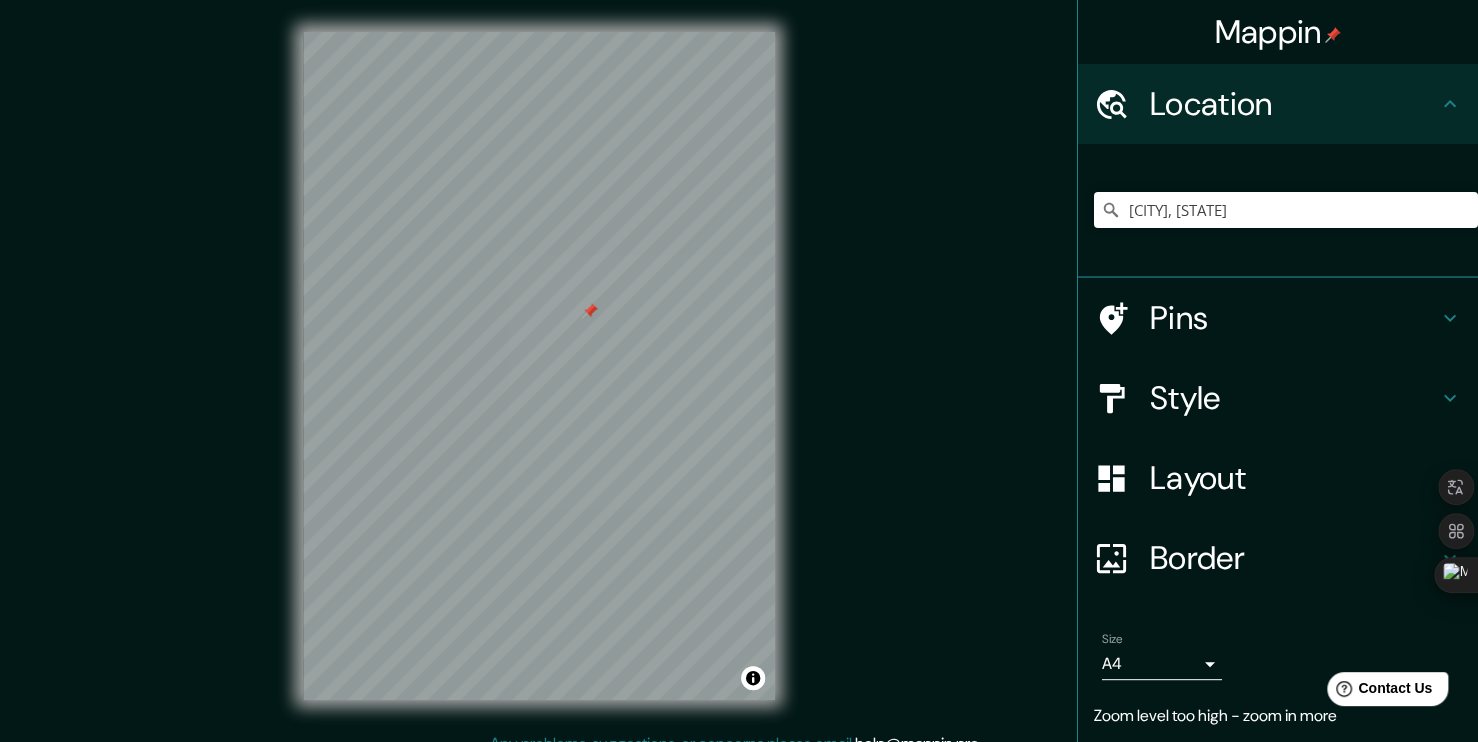 click on "Style" at bounding box center [1294, 398] 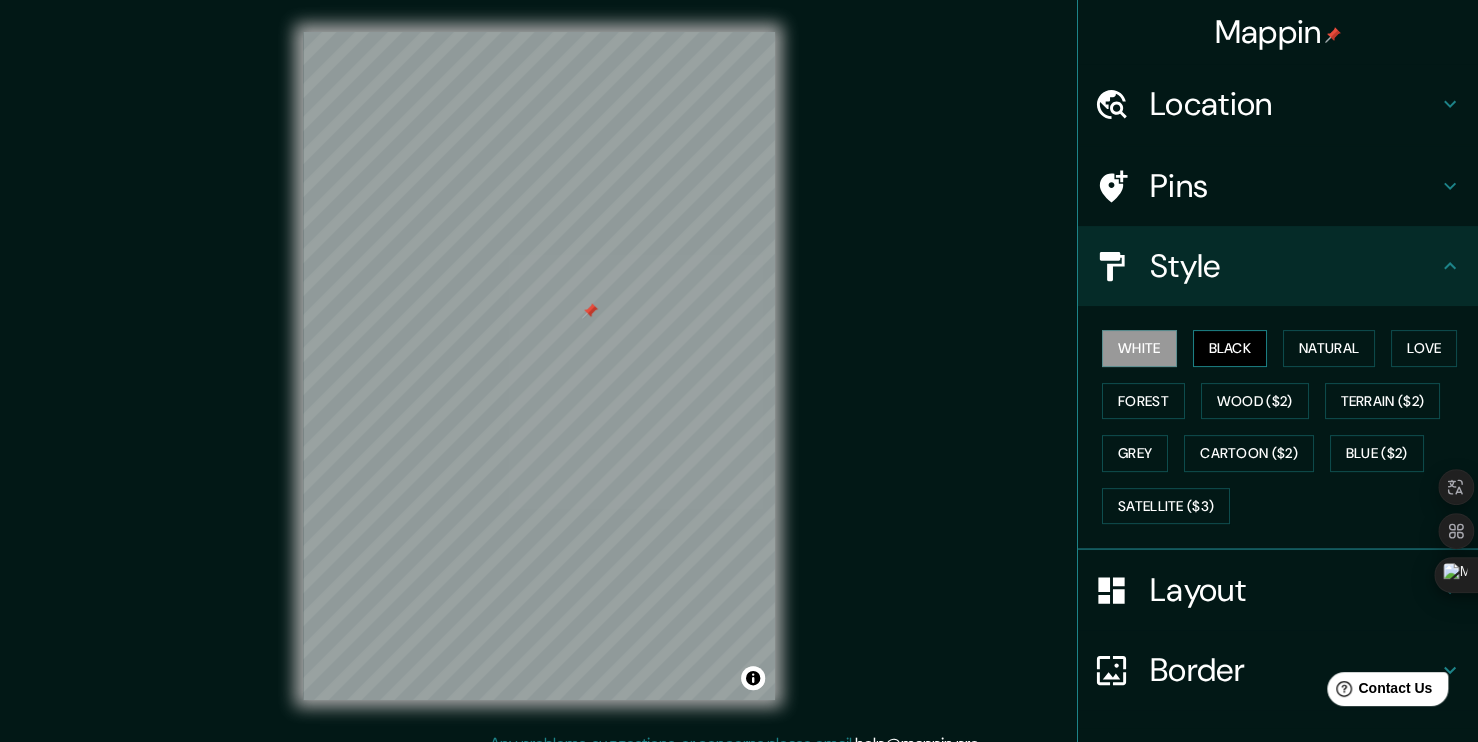 click on "Black" at bounding box center (1230, 348) 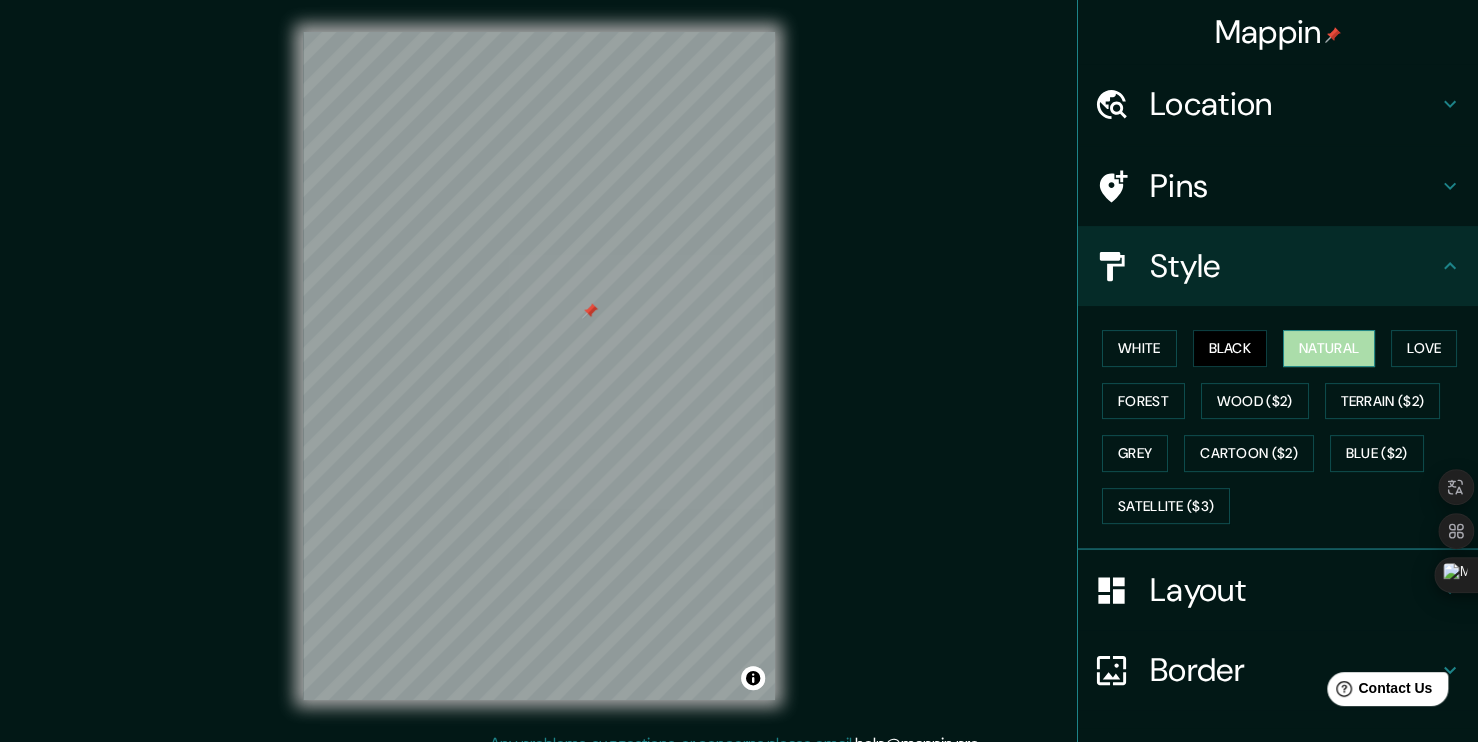click on "Natural" at bounding box center [1329, 348] 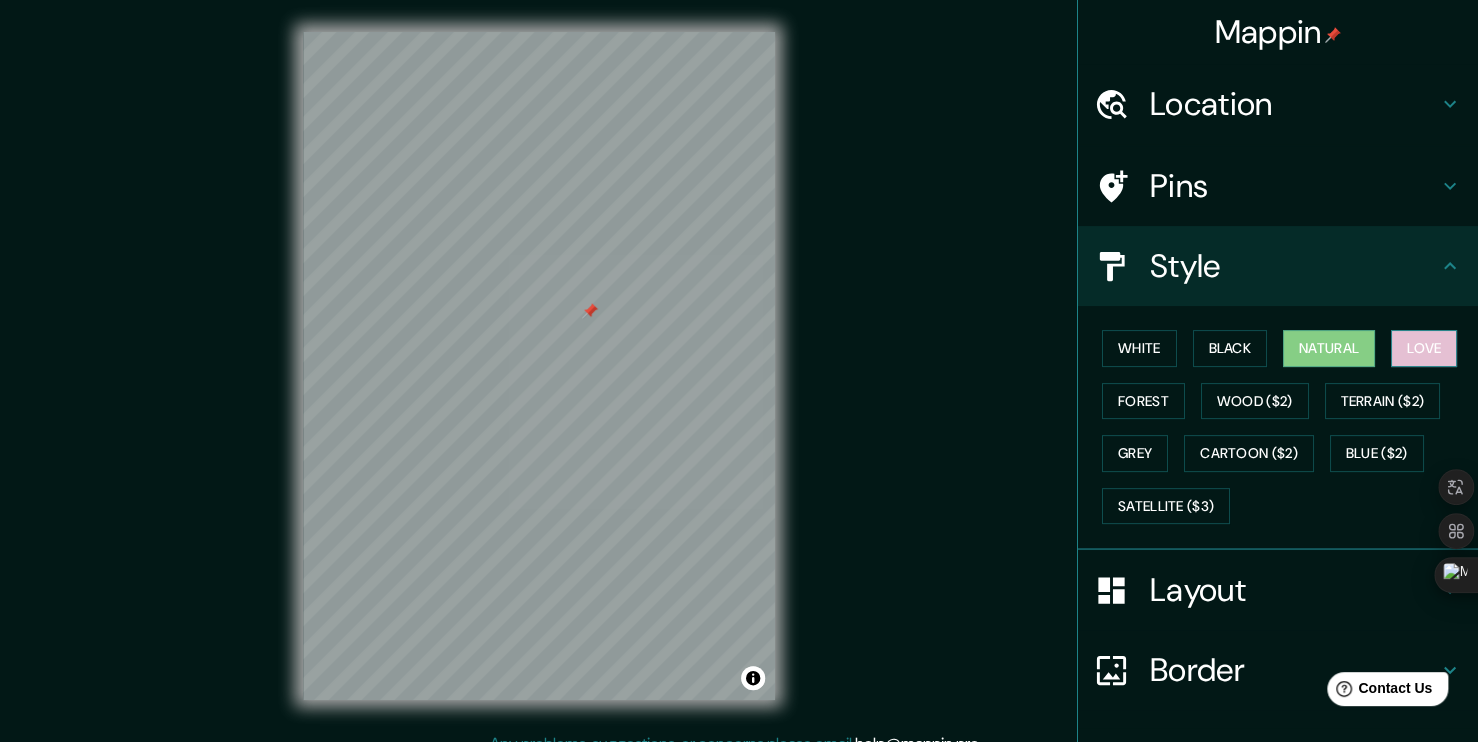 click on "Love" at bounding box center [1424, 348] 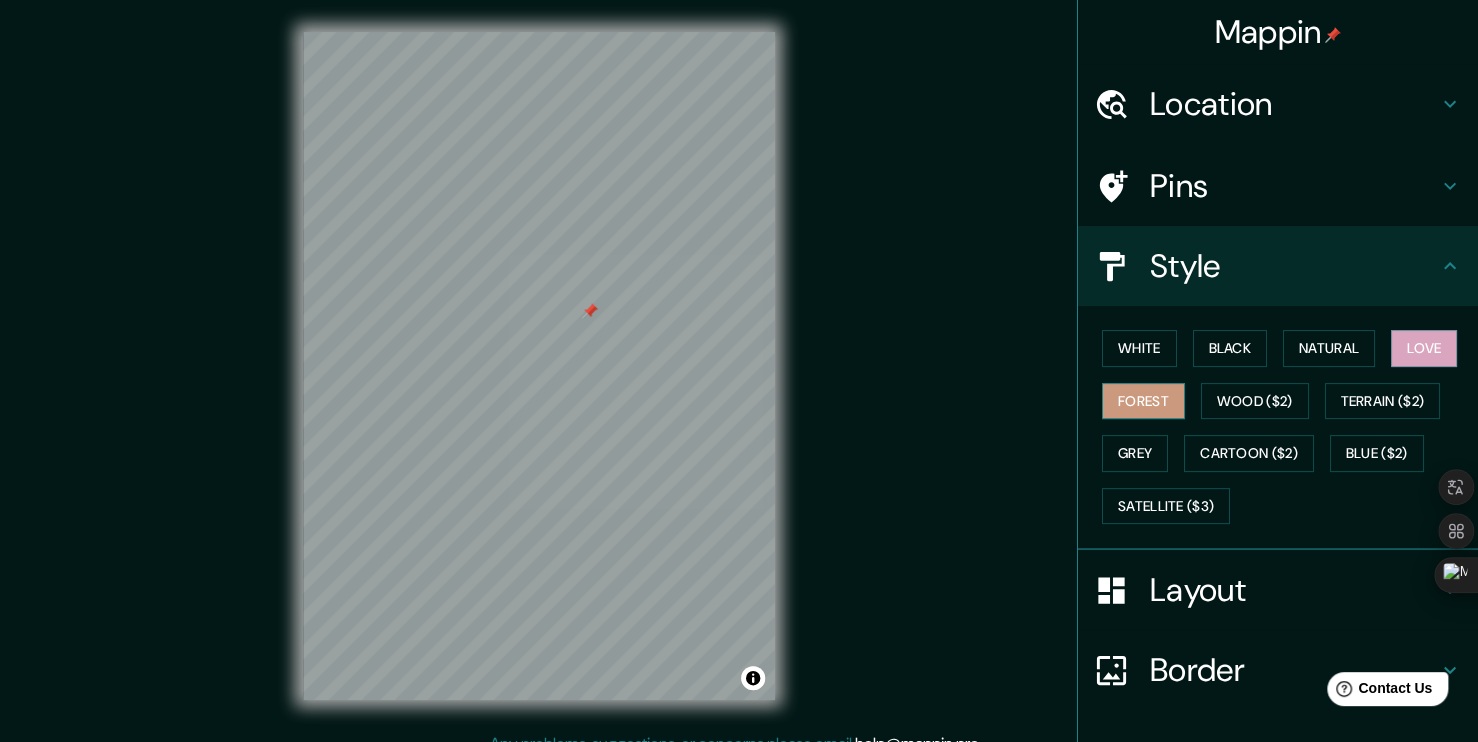 click on "Forest" at bounding box center (1143, 401) 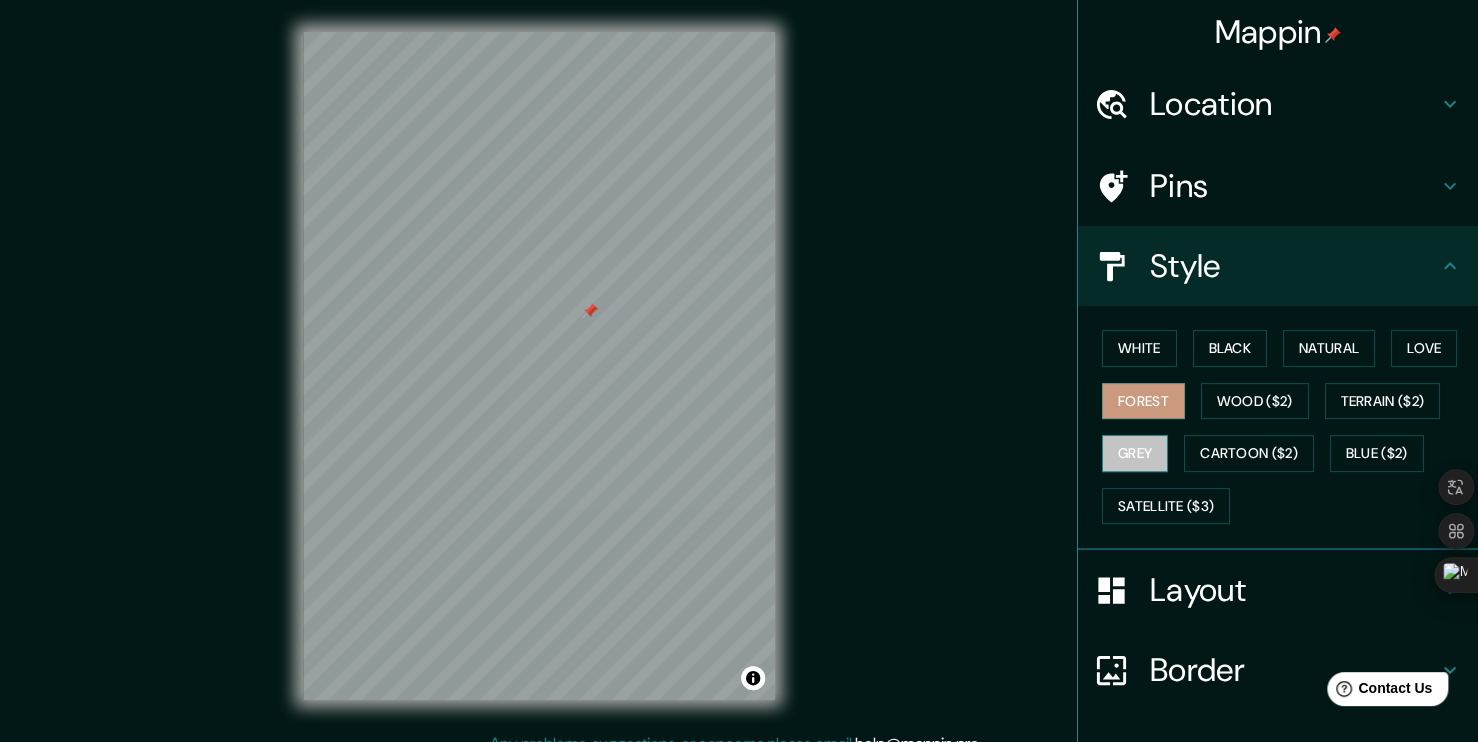 click on "Grey" at bounding box center (1135, 453) 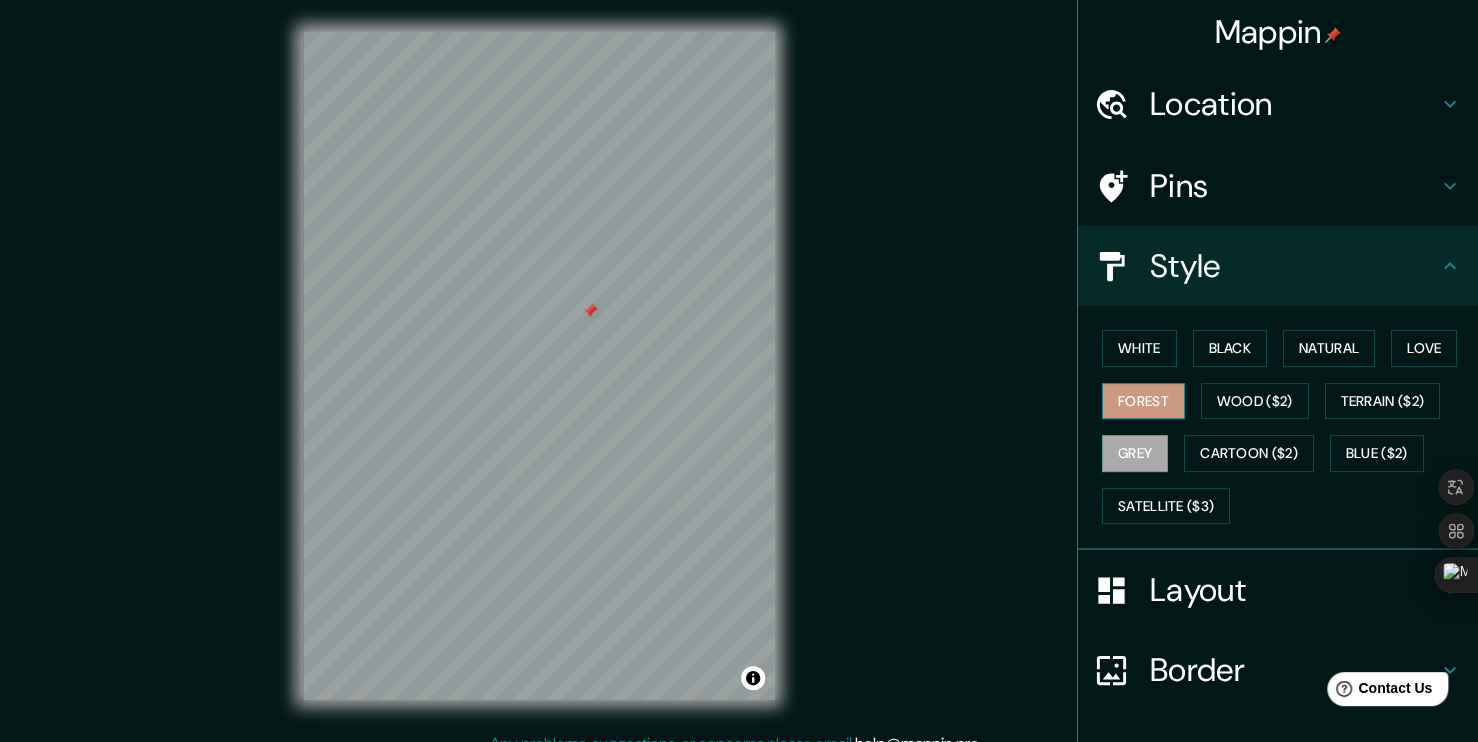click on "Forest" at bounding box center (1143, 401) 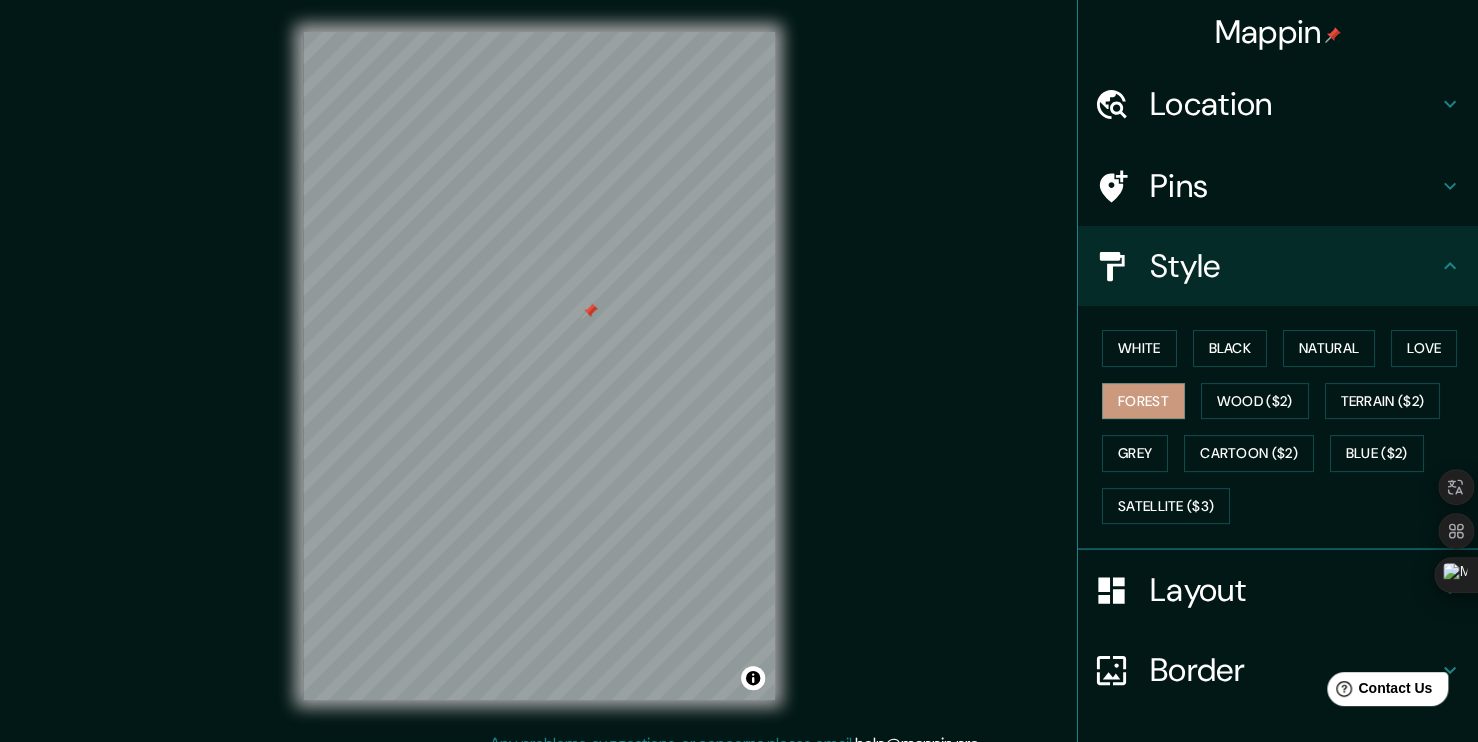 click on "Location" at bounding box center [1294, 104] 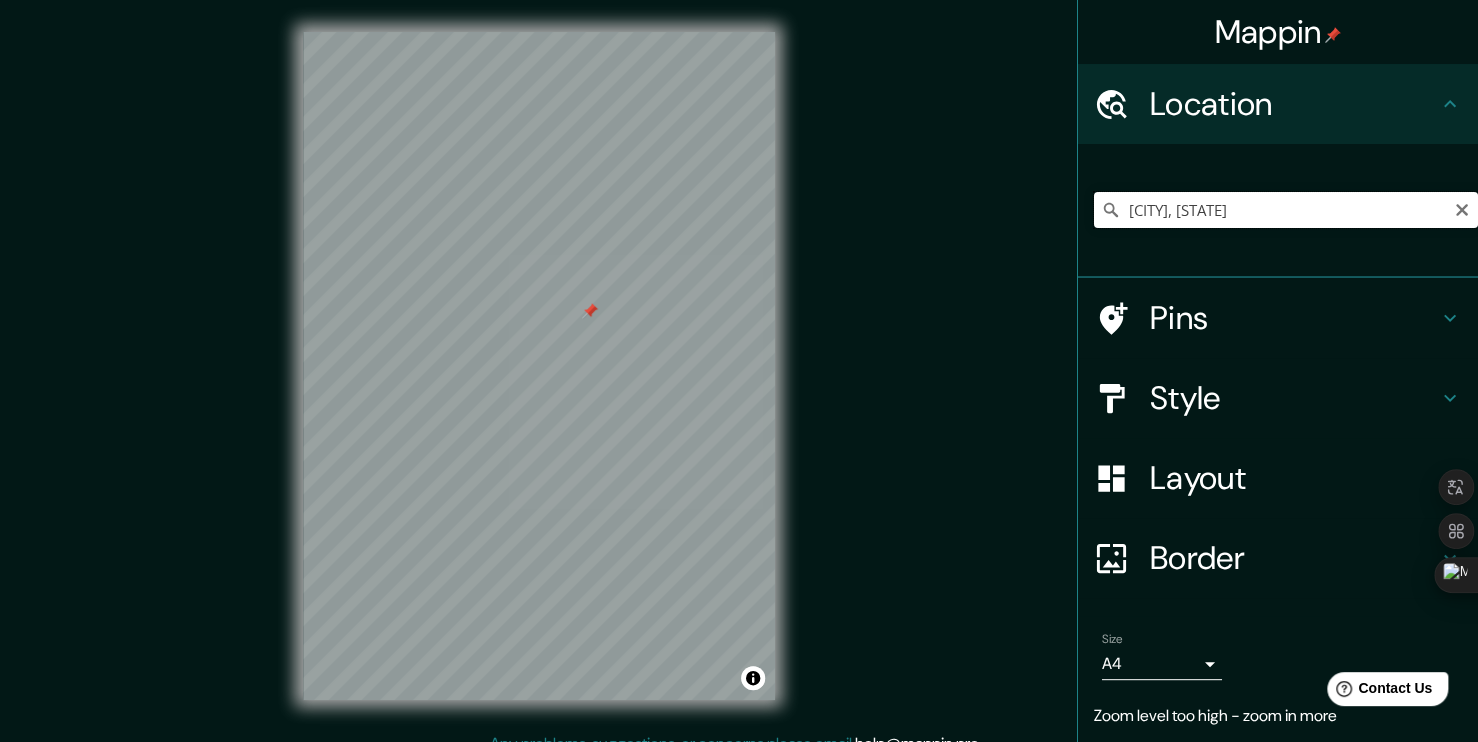 click on "[CITY], [STATE]" at bounding box center (1286, 210) 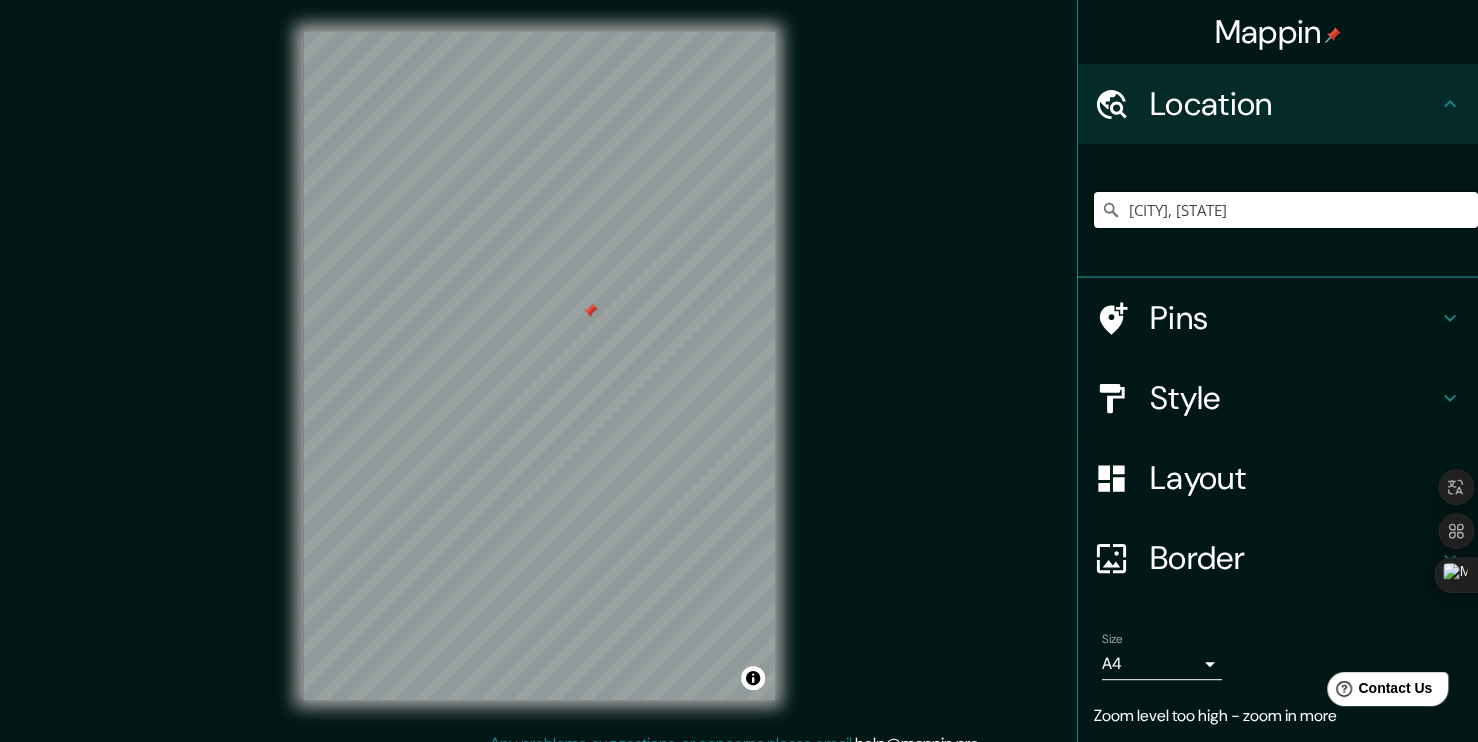 drag, startPoint x: 1160, startPoint y: 208, endPoint x: 1073, endPoint y: 198, distance: 87.57283 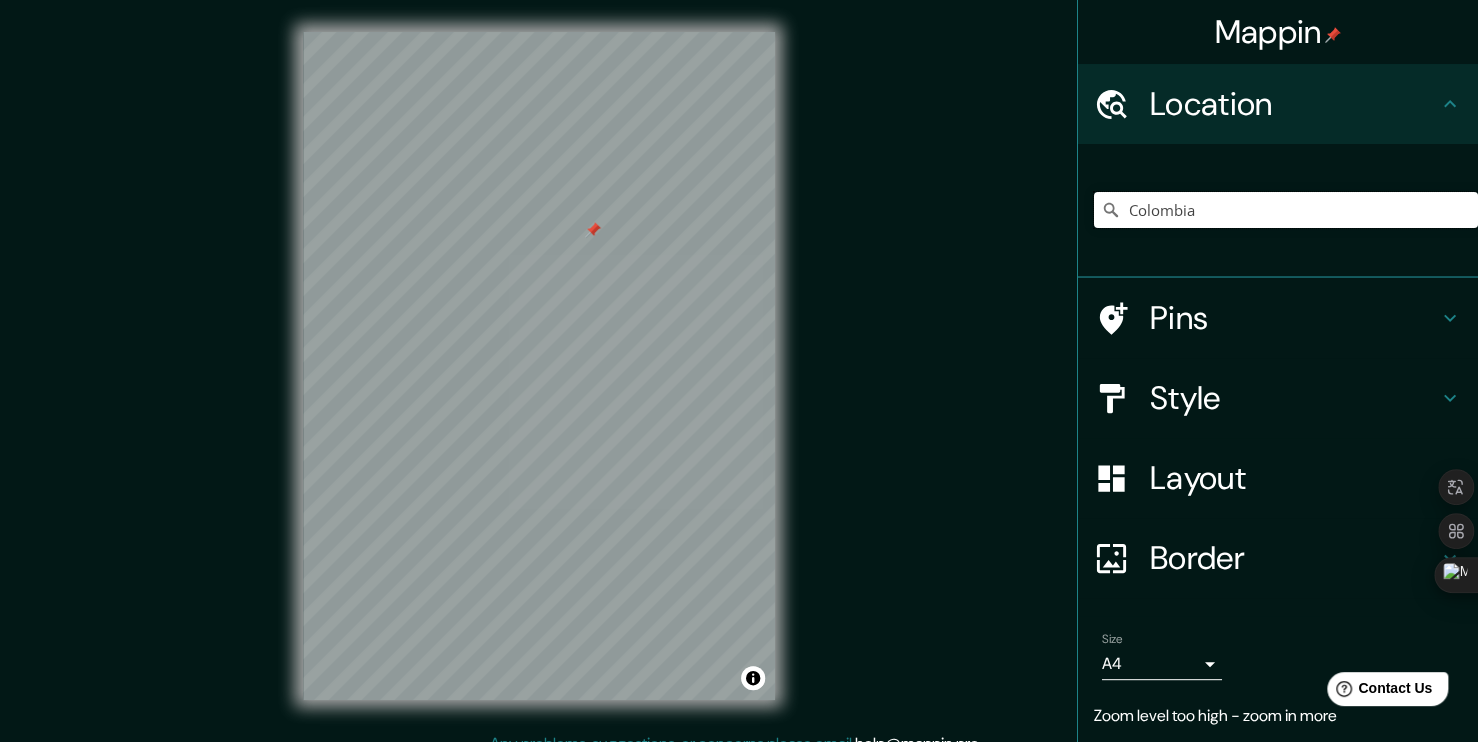 type on "Colombia" 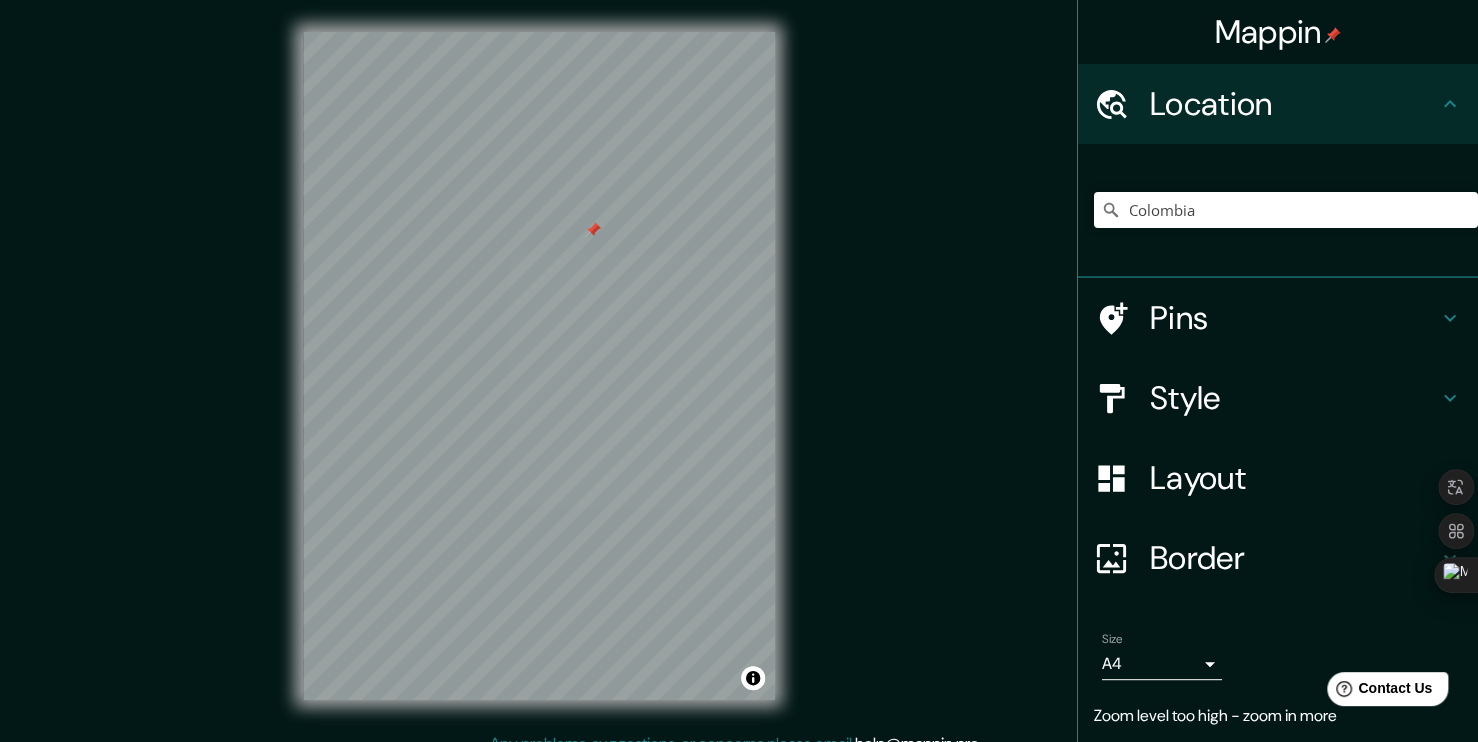 click on "Style" at bounding box center (1278, 398) 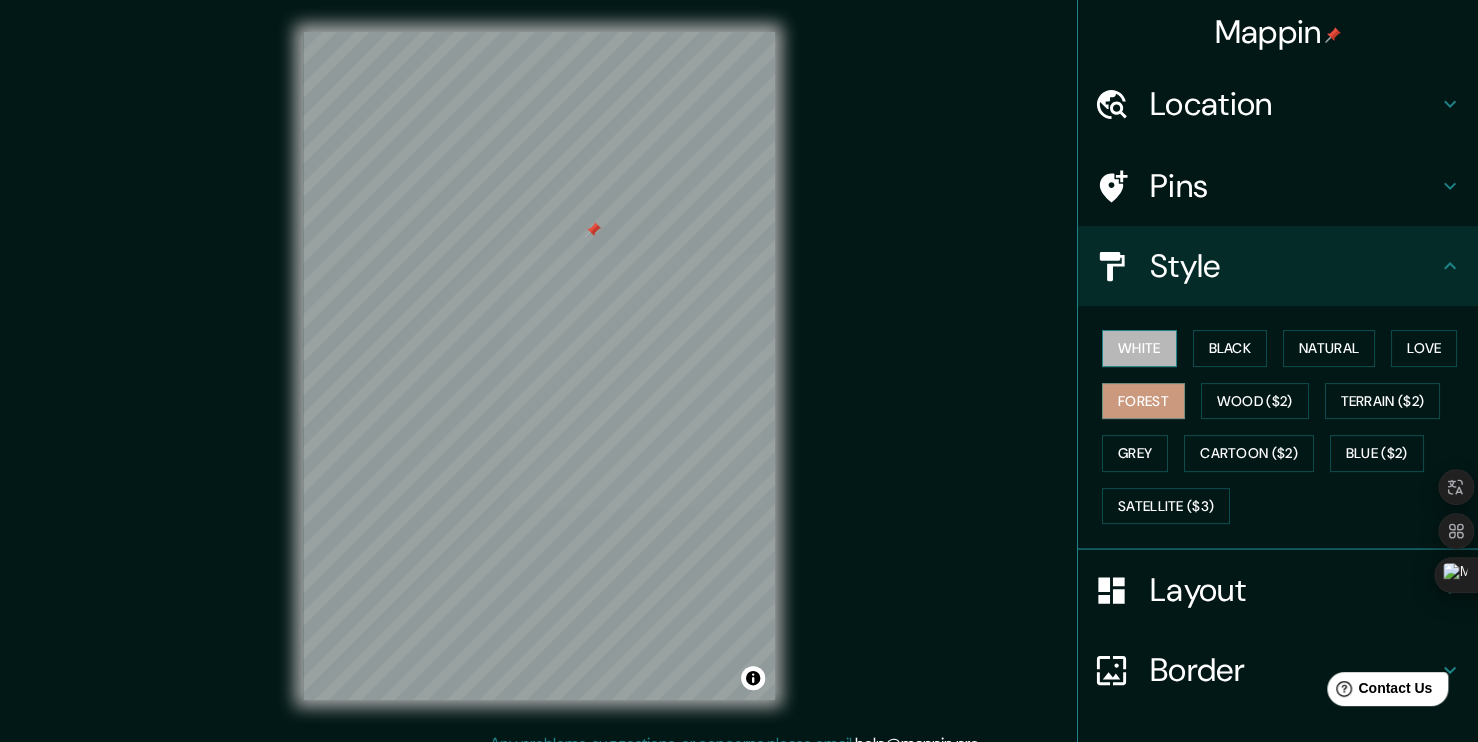 click on "White" at bounding box center (1139, 348) 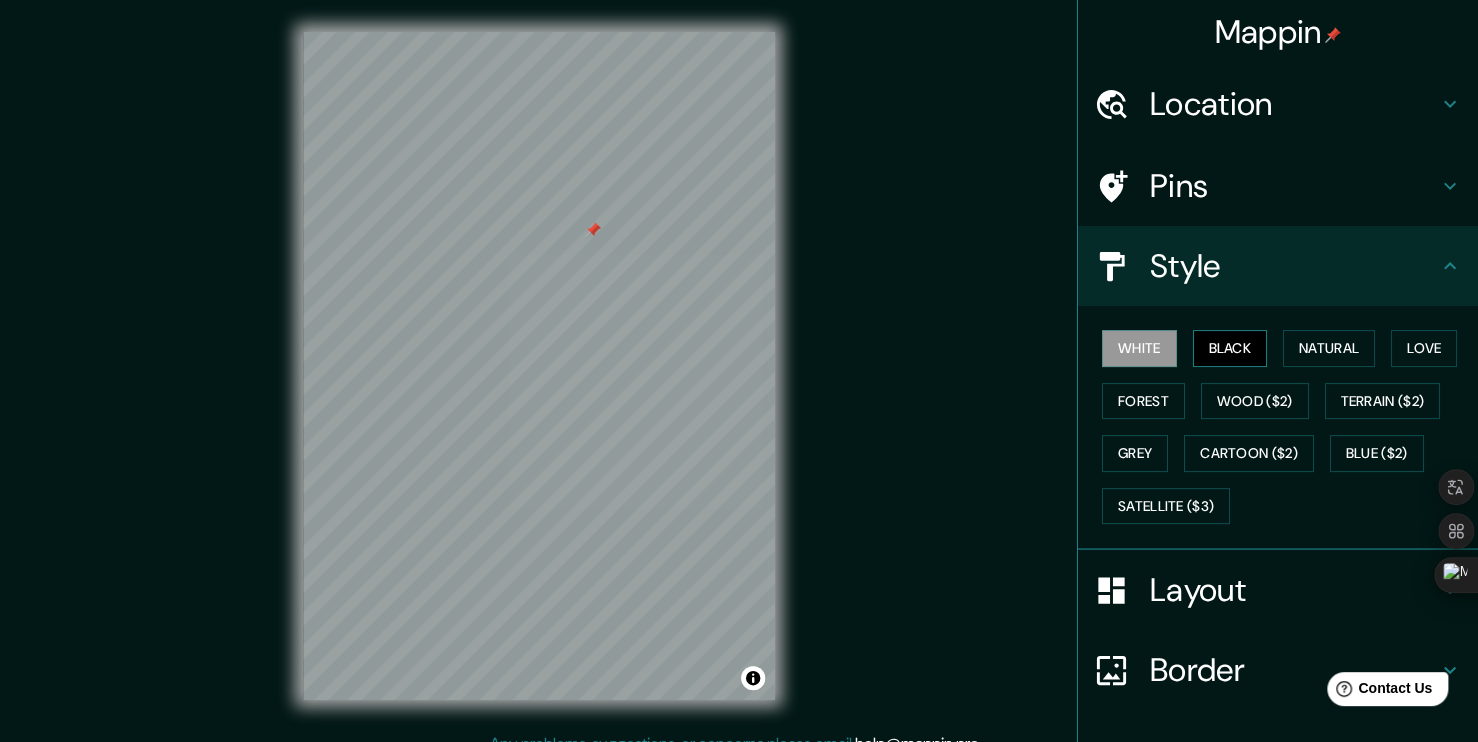 click on "Black" at bounding box center [1230, 348] 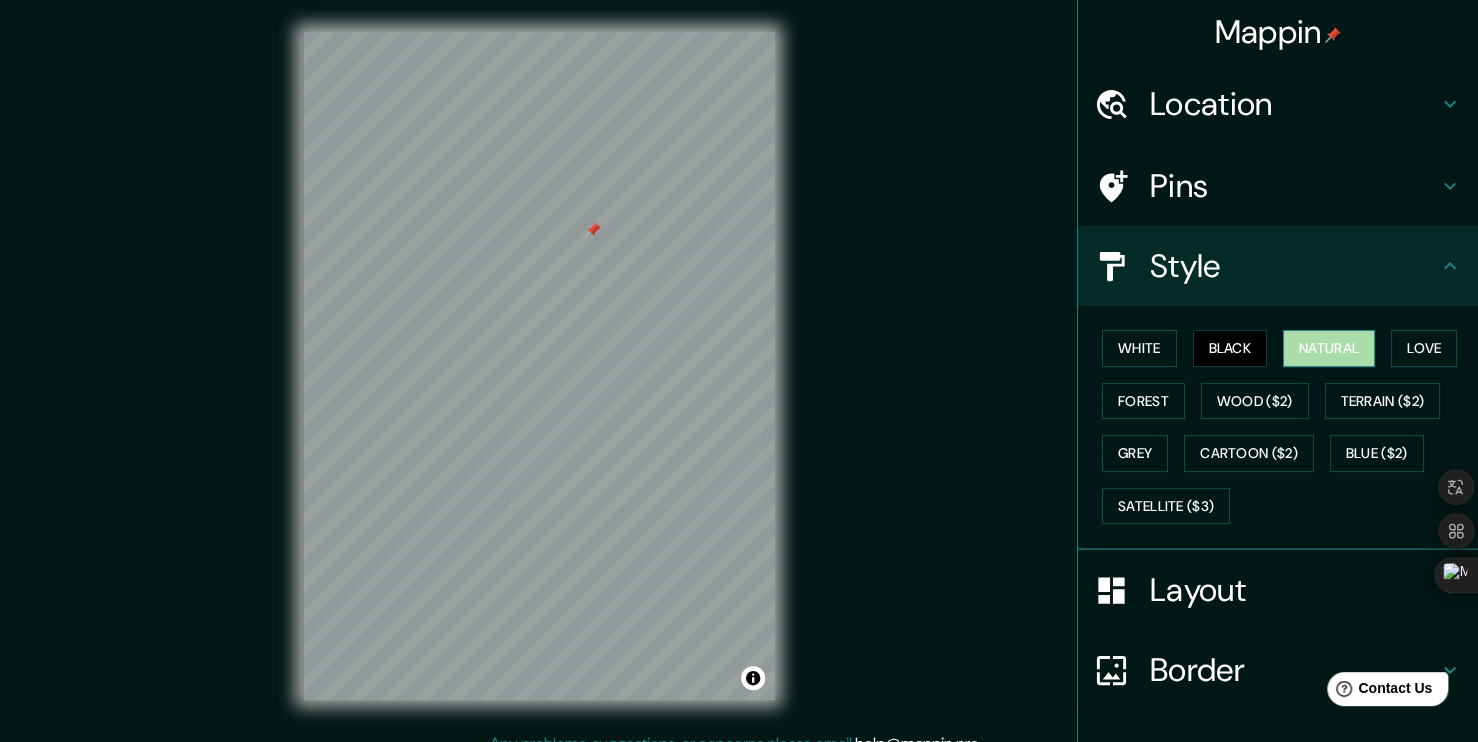 click on "Natural" at bounding box center [1329, 348] 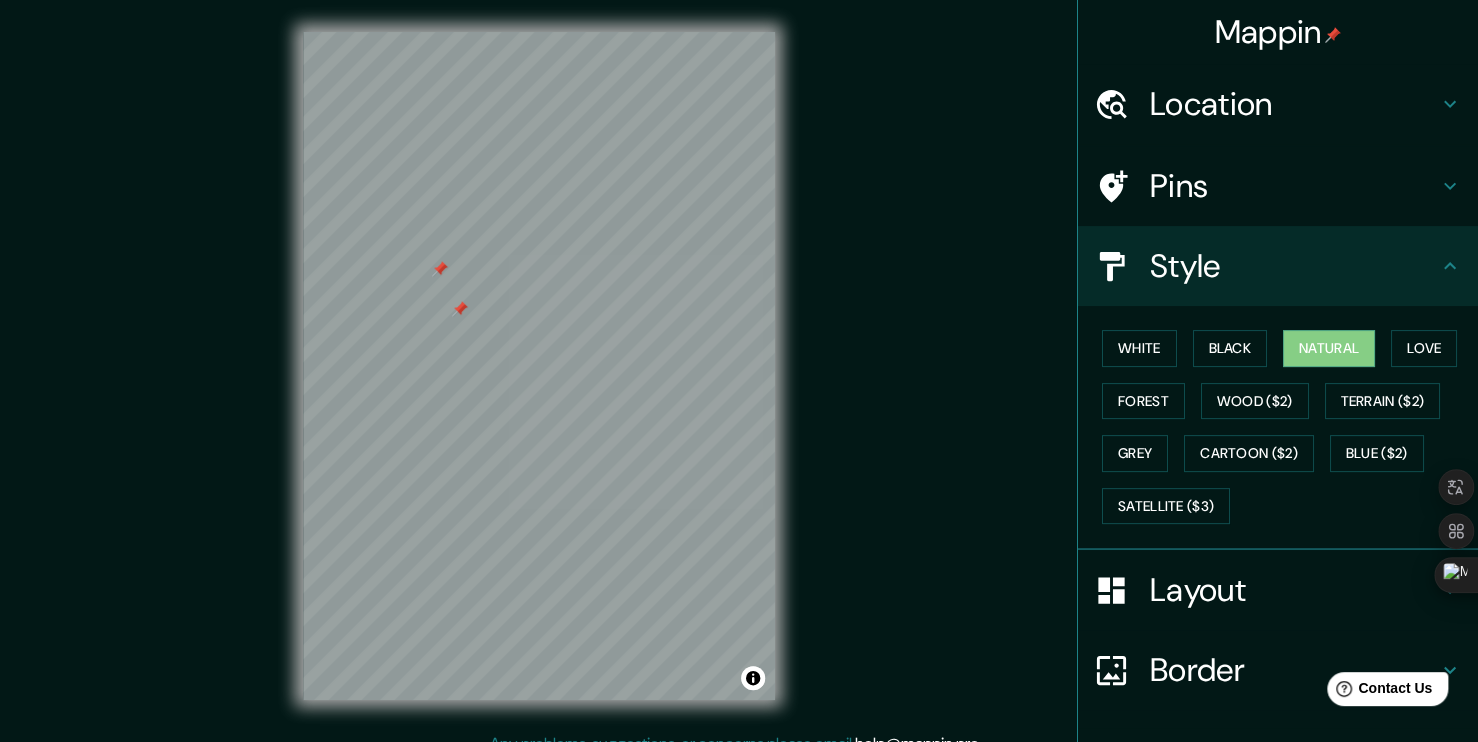 click at bounding box center [460, 309] 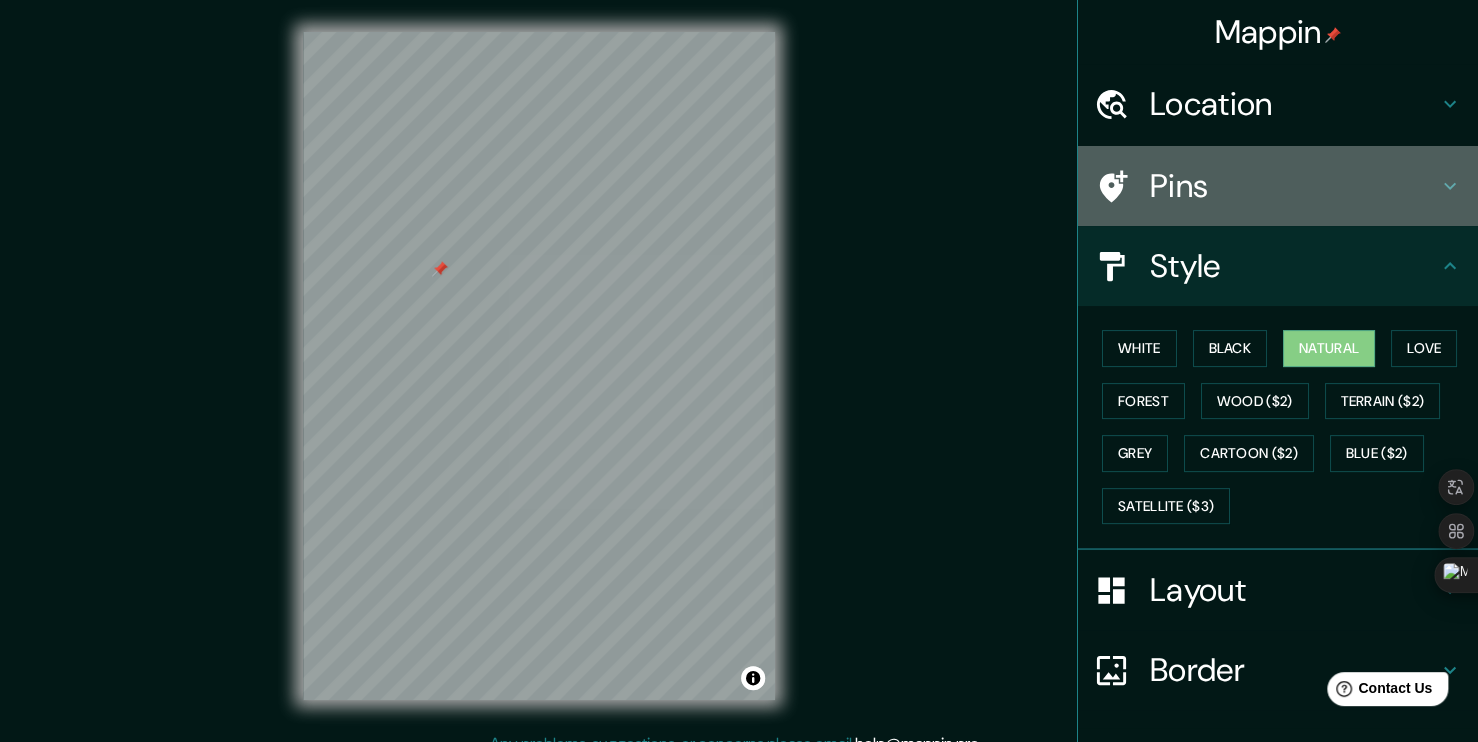 click on "Pins" at bounding box center (1294, 186) 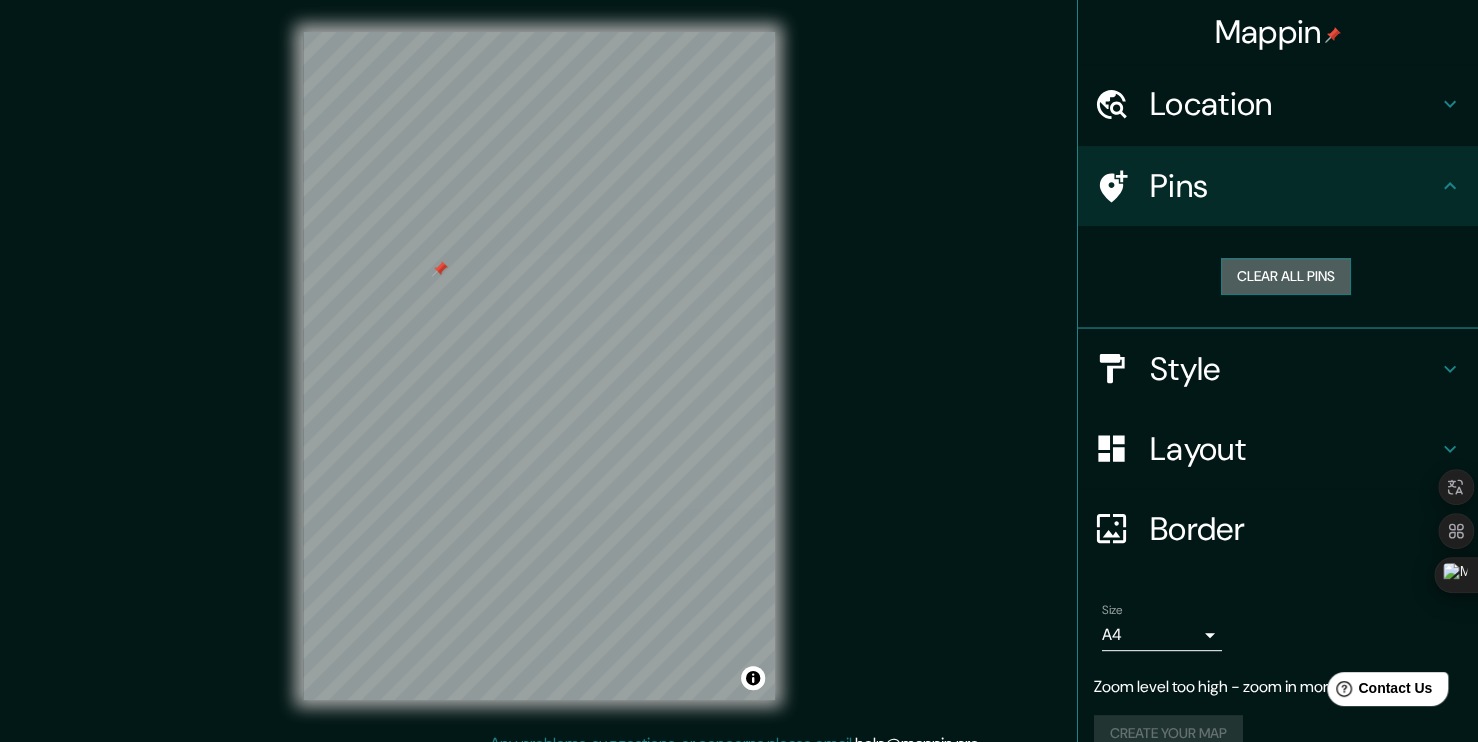 click on "Clear all pins" at bounding box center [1286, 276] 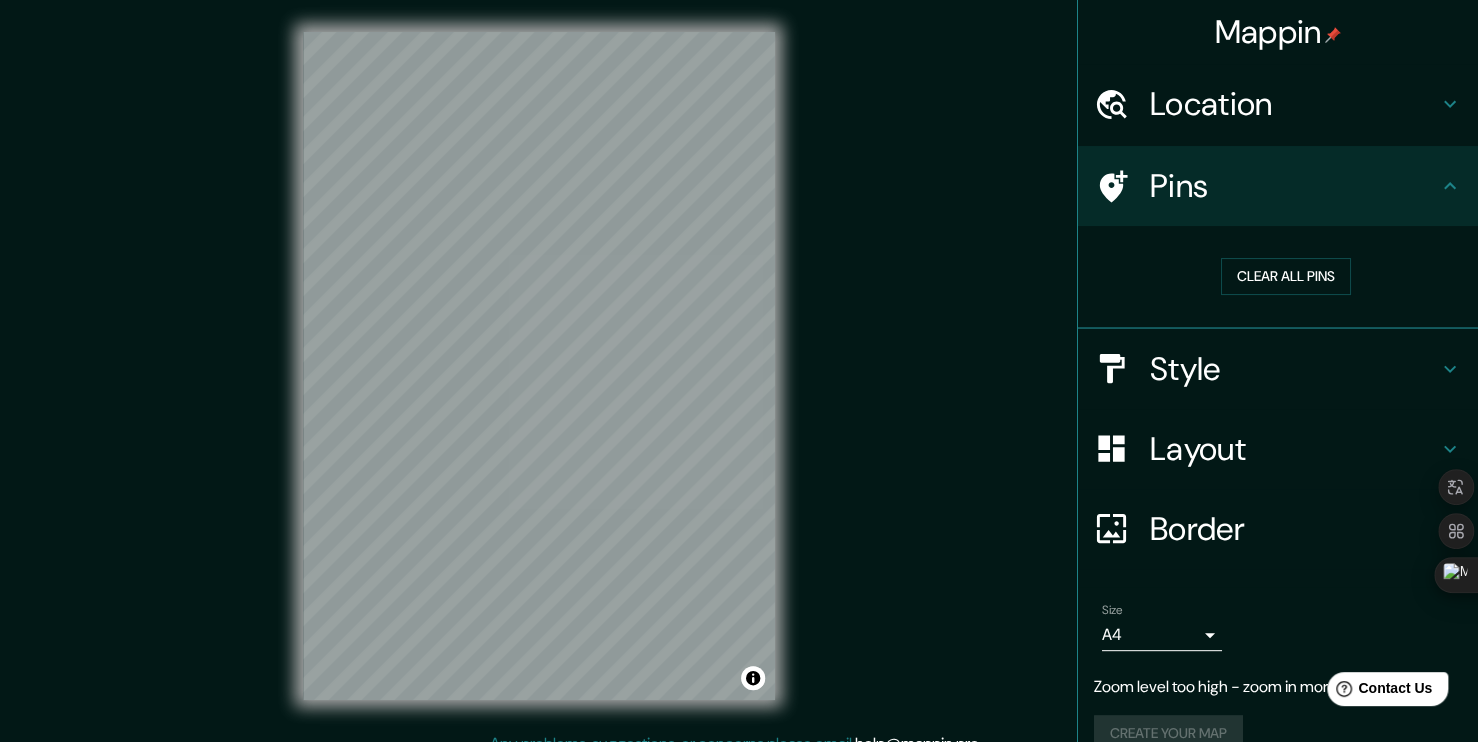 scroll, scrollTop: 31, scrollLeft: 0, axis: vertical 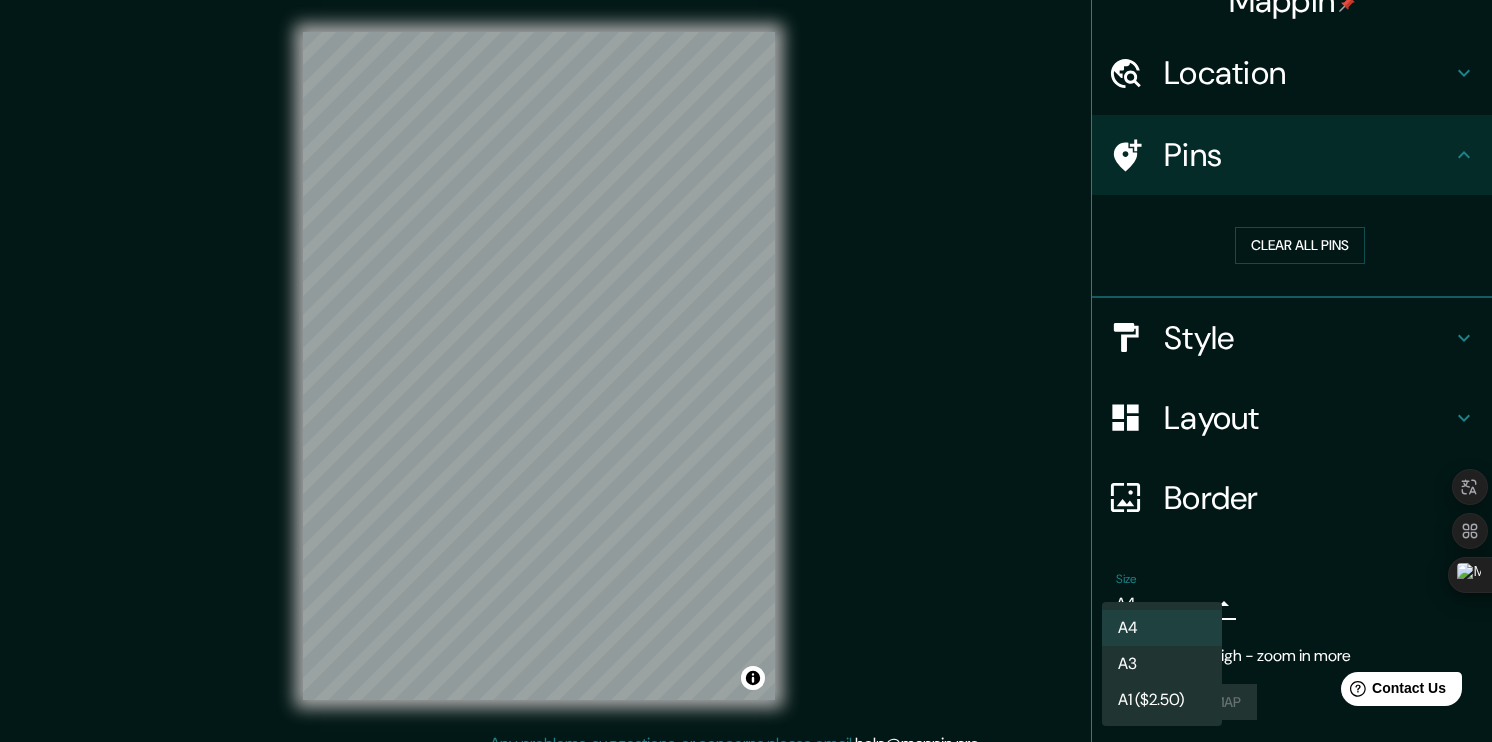 click on "Mappin Location [COUNTRY] [COUNTRY] [COUNTRY]  [CITY], [COUNTRY] [COUNTRY]  [STATE], [COUNTRY] [COUNTRY]  [STATE], [COUNTRY], [COUNTRY] [COUNTRY]  [CITY], [STATE], [COUNTRY] Pins Clear all pins Style Layout Border Choose a border.  Hint : you can make layers of the frame opaque to create some cool effects. None Simple Transparent Fancy Size A4 single Zoom level too high - zoom in more Create your map © Mapbox   © OpenStreetMap   Improve this map Any problems, suggestions, or concerns please email    help@mappin.pro . . . A4 A3 A1 ($2.50)" at bounding box center (746, 371) 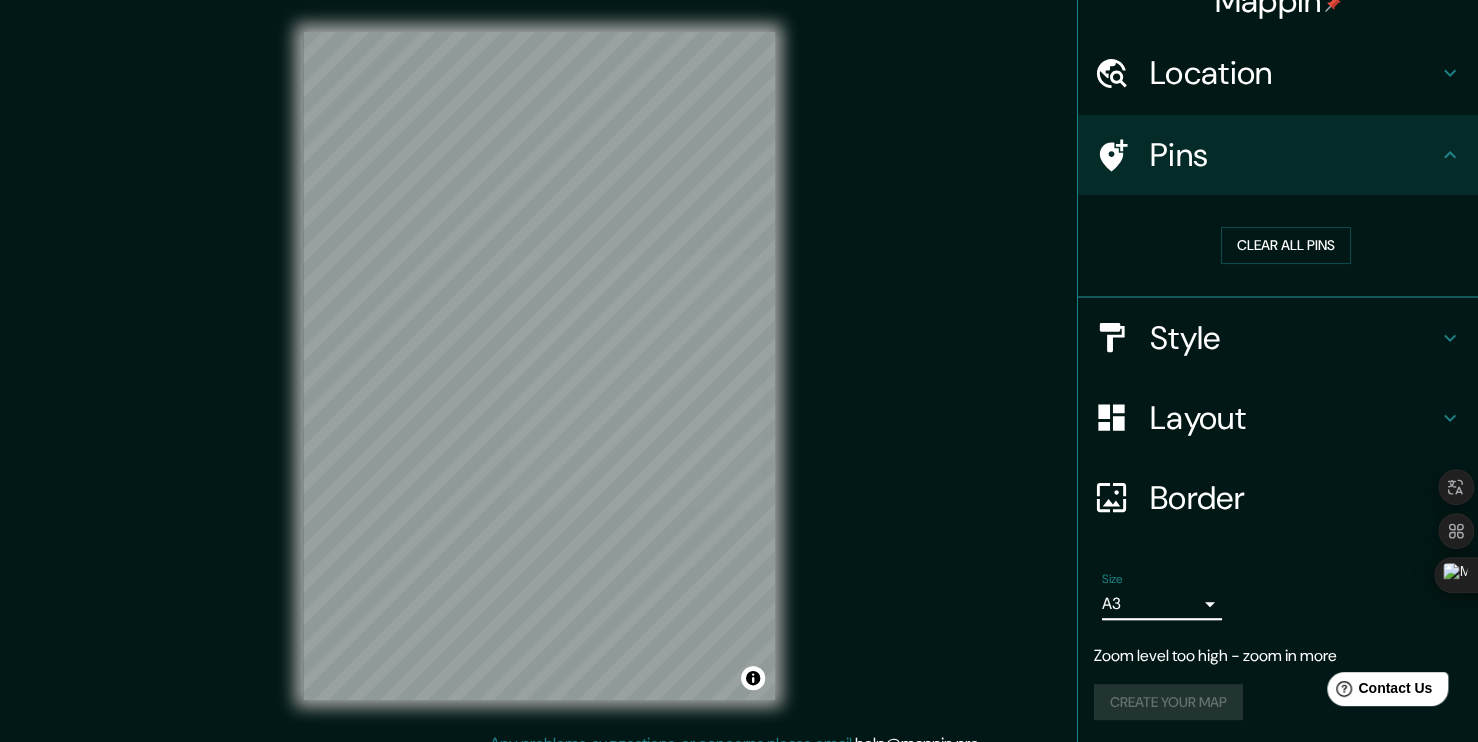 click on "Mappin Location [COUNTRY] [COUNTRY] [COUNTRY]  [CITY], [COUNTRY] [COUNTRY]  [STATE], [COUNTRY] [COUNTRY]  [STATE], [COUNTRY], [COUNTRY] [COUNTRY]  [CITY], [STATE], [COUNTRY] Pins Clear all pins Style Layout Border Choose a border.  Hint : you can make layers of the frame opaque to create some cool effects. None Simple Transparent Fancy Size A3 a4 Zoom level too high - zoom in more Create your map © Mapbox   © OpenStreetMap   Improve this map Any problems, suggestions, or concerns please email    help@mappin.pro . . ." at bounding box center [739, 371] 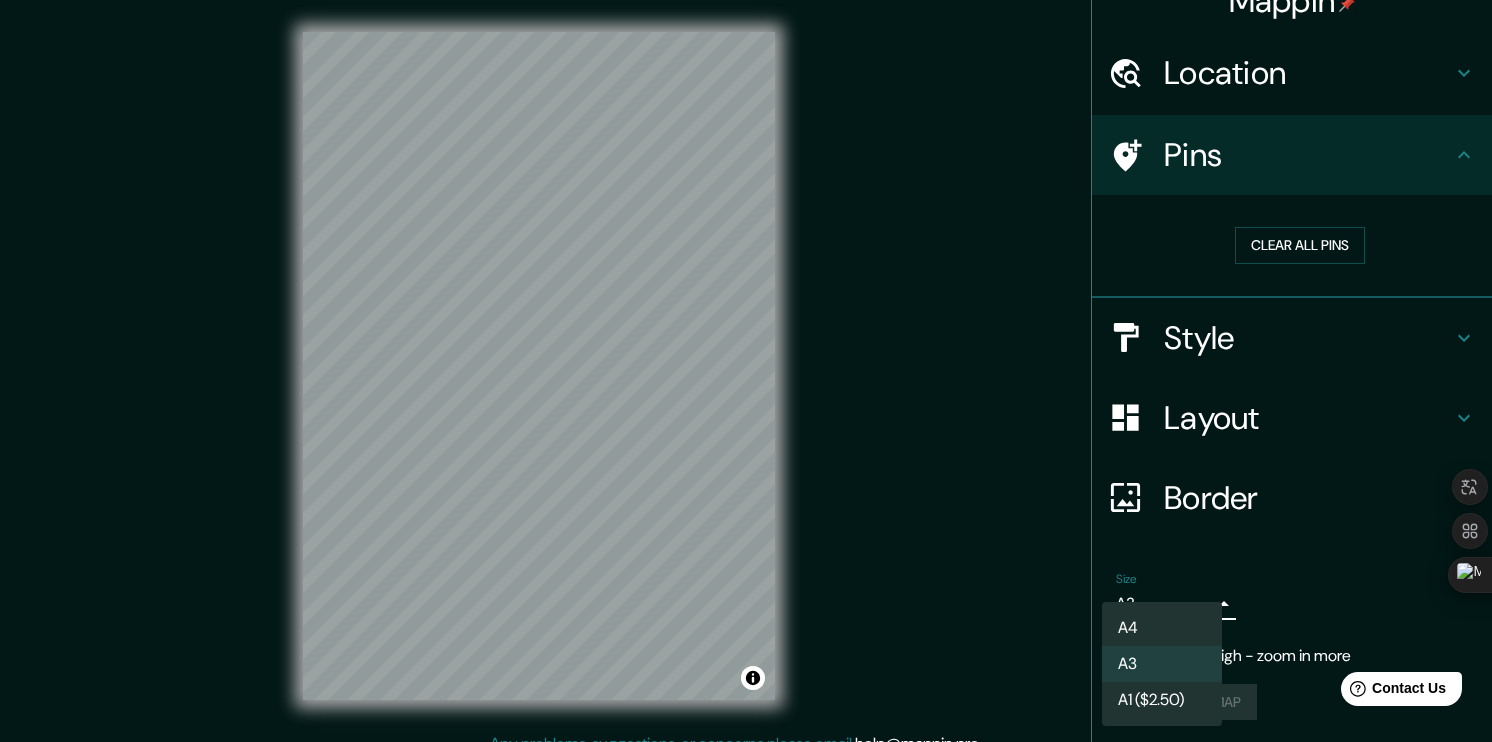 click on "A4" at bounding box center [1162, 628] 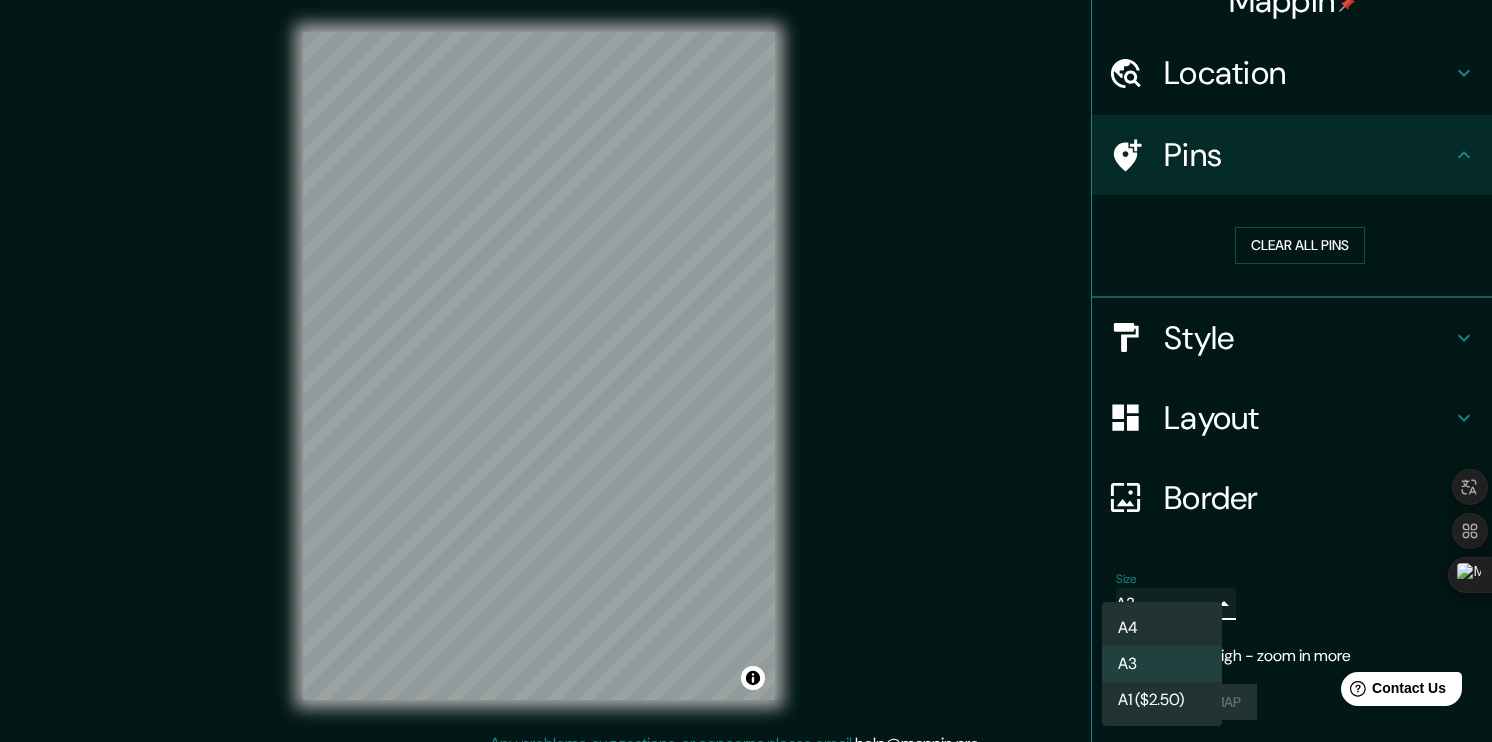 type on "single" 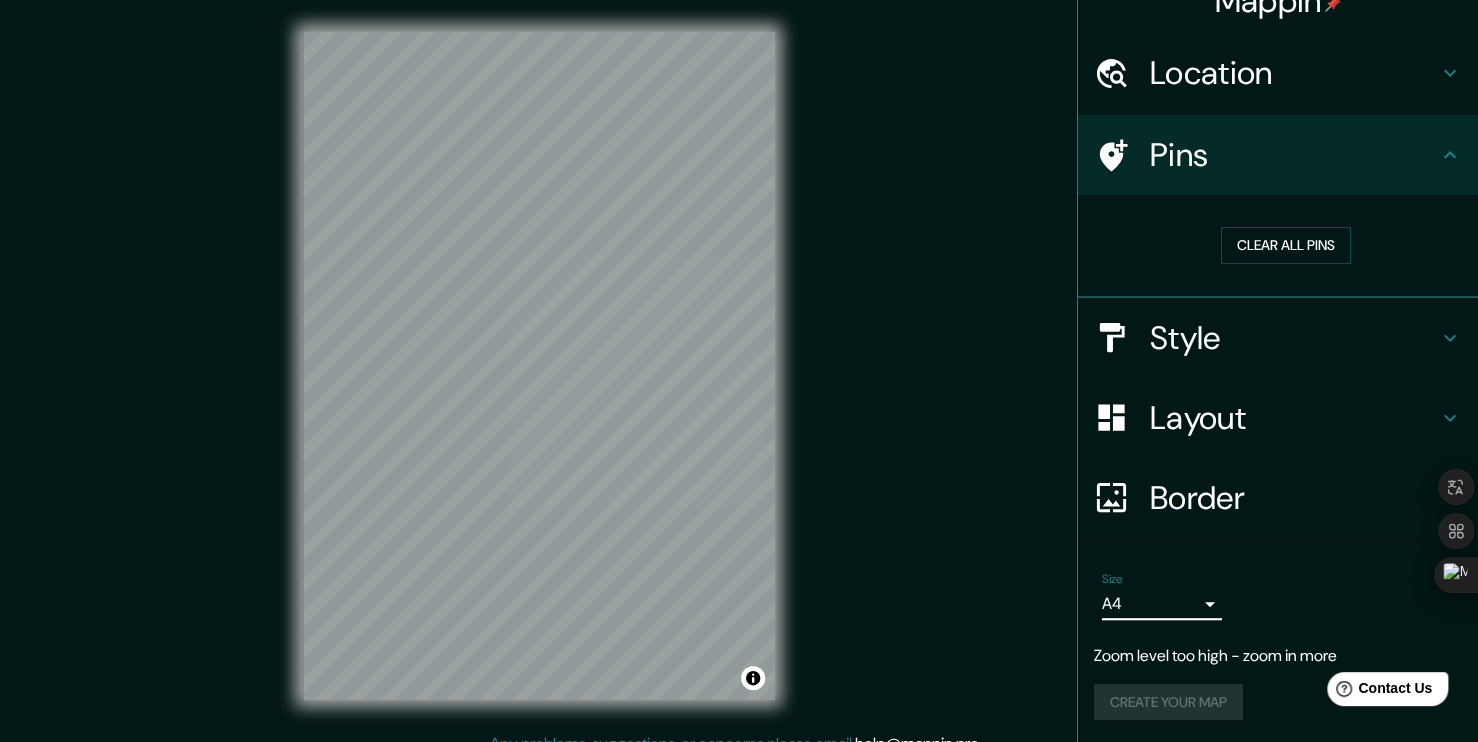 click on "Border" at bounding box center (1294, 498) 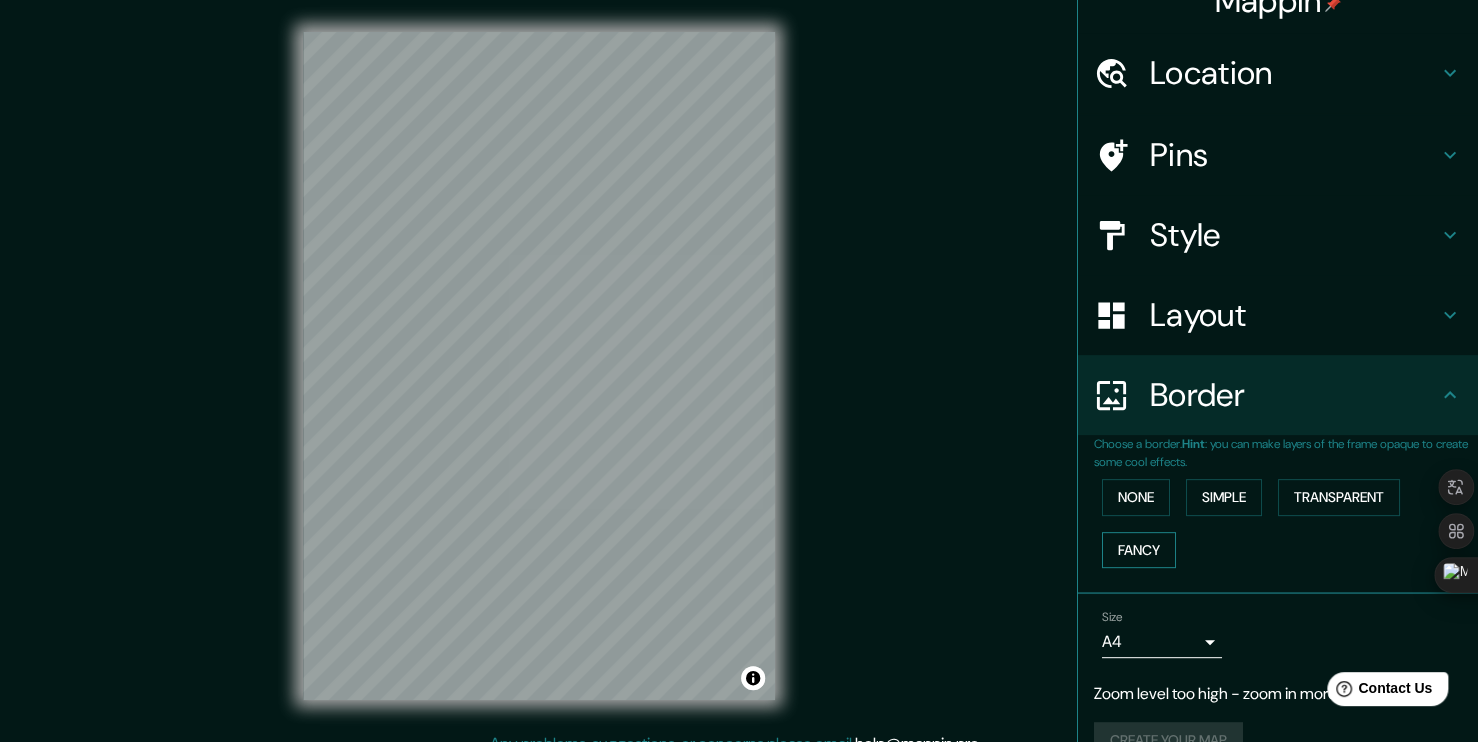 click on "Fancy" at bounding box center [1139, 550] 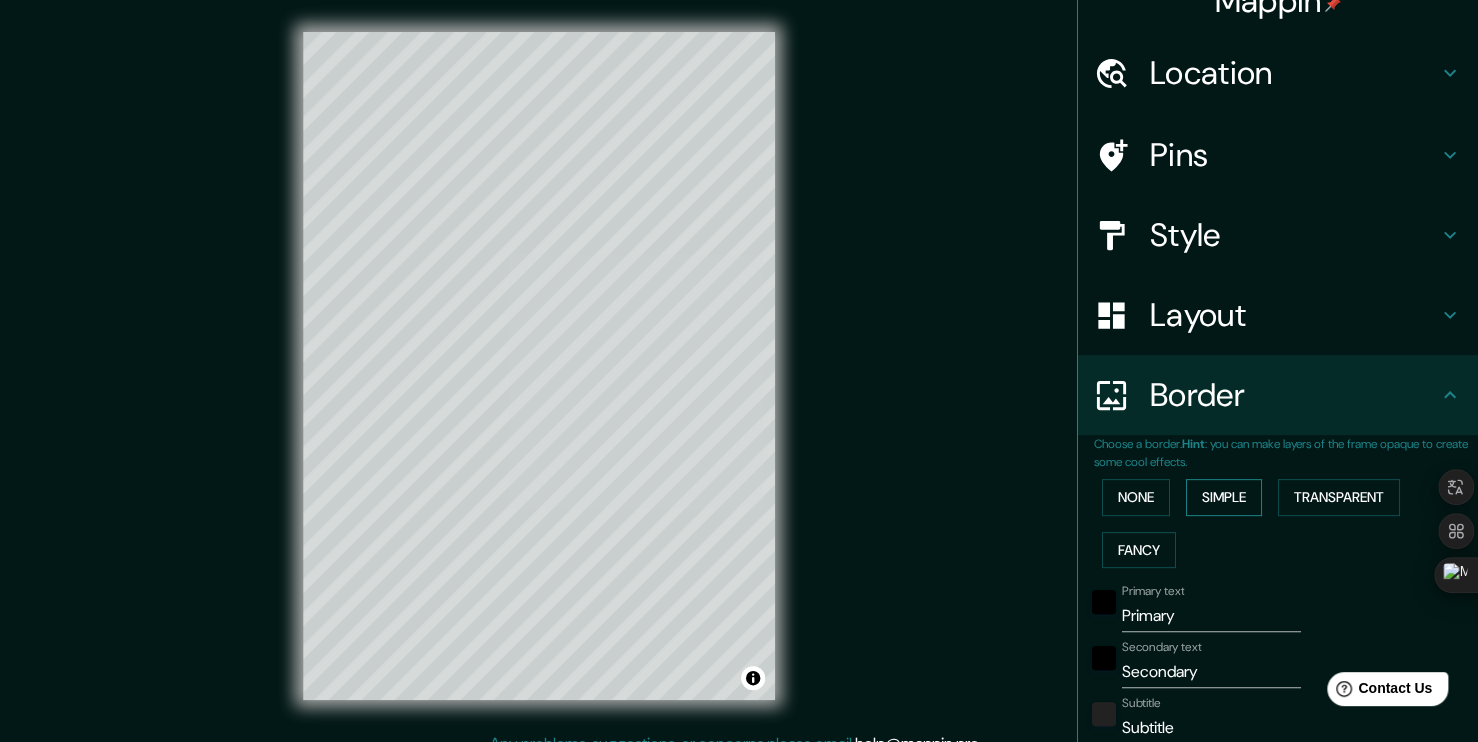 click on "Simple" at bounding box center (1224, 497) 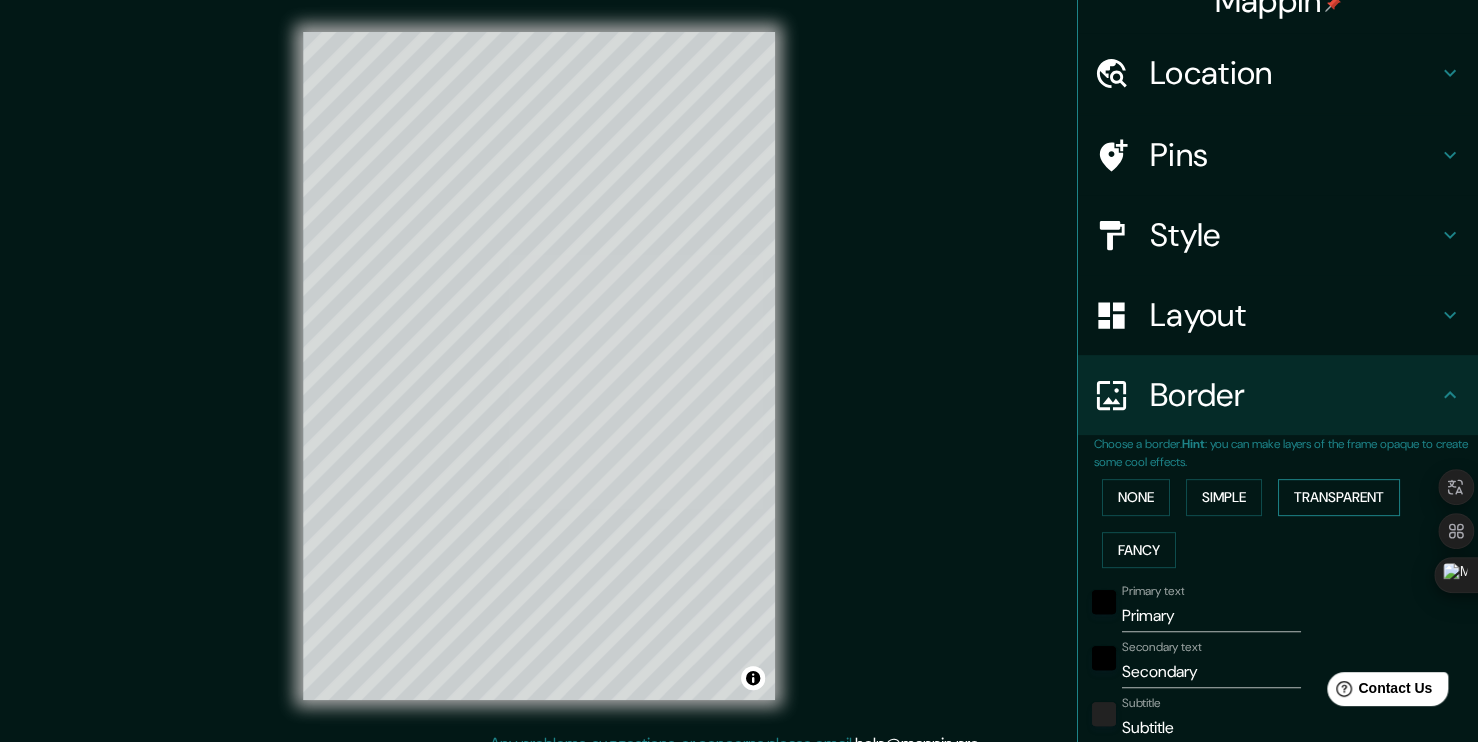 click on "Transparent" at bounding box center (1339, 497) 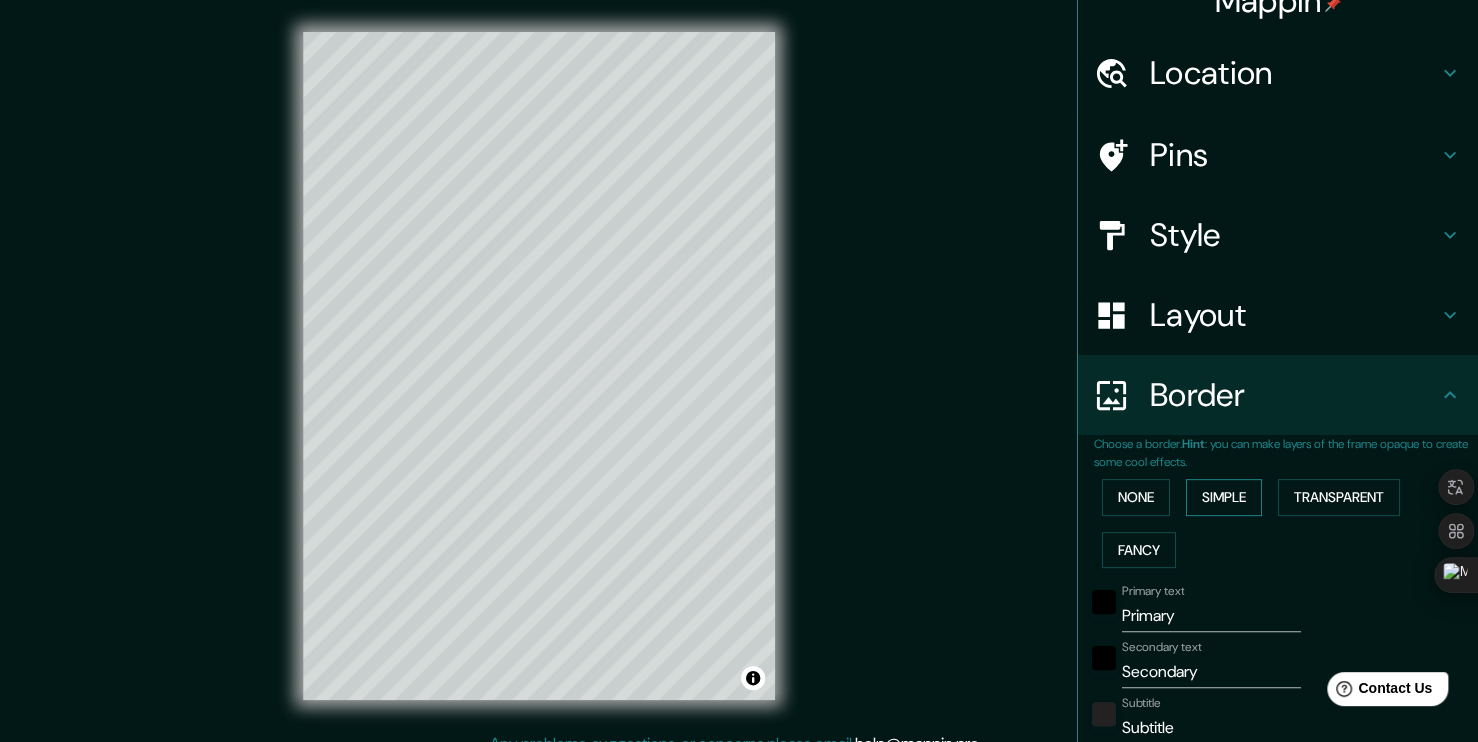 click on "Simple" at bounding box center [1224, 497] 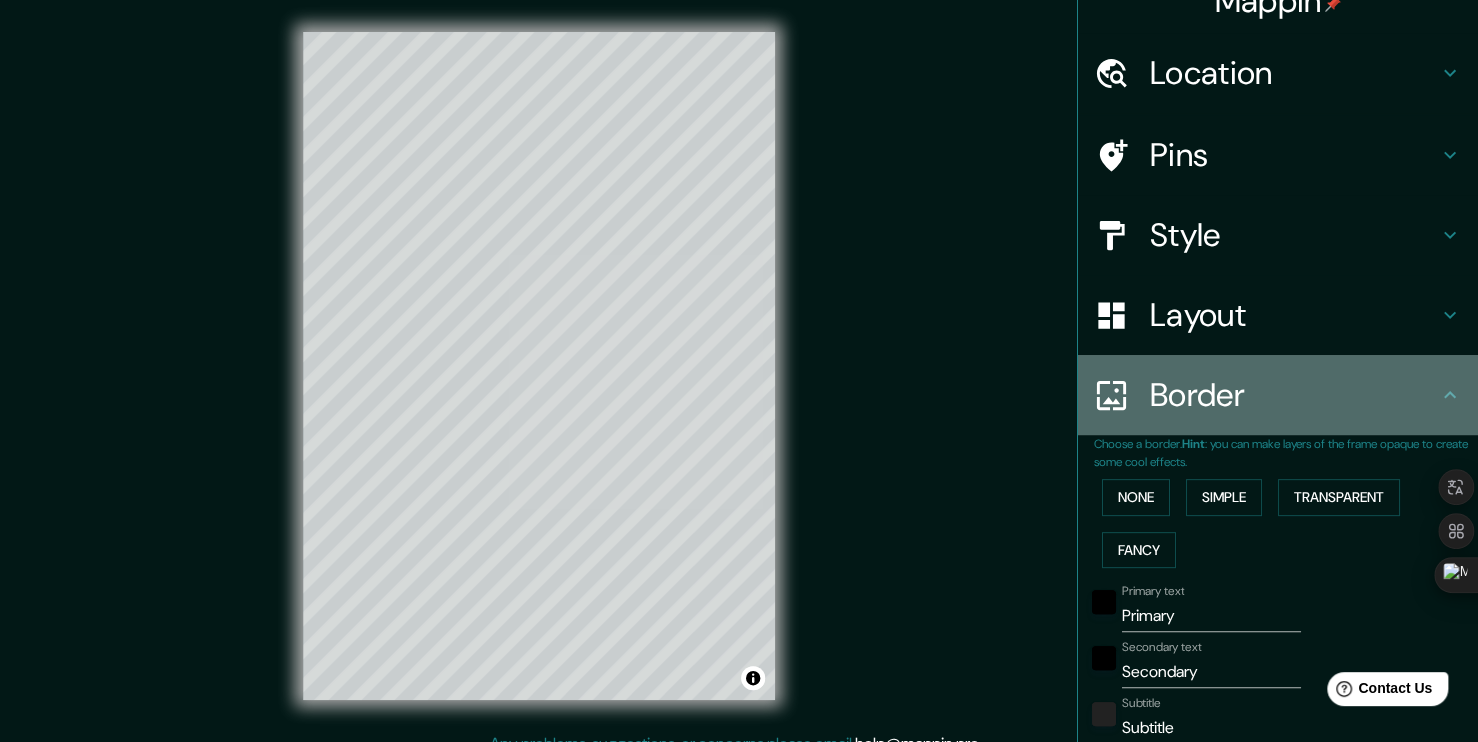 click on "Border" at bounding box center [1278, 395] 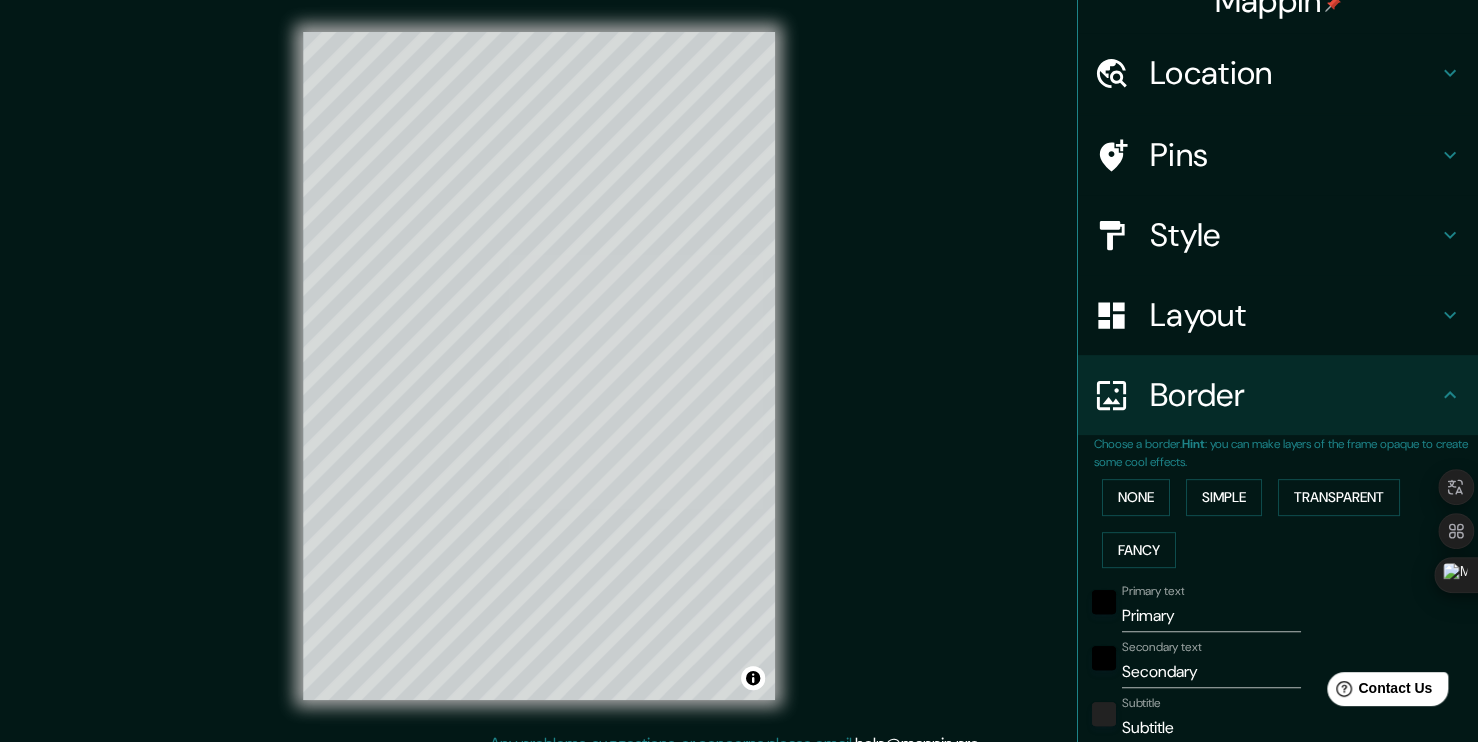 click on "Style" at bounding box center (1294, 235) 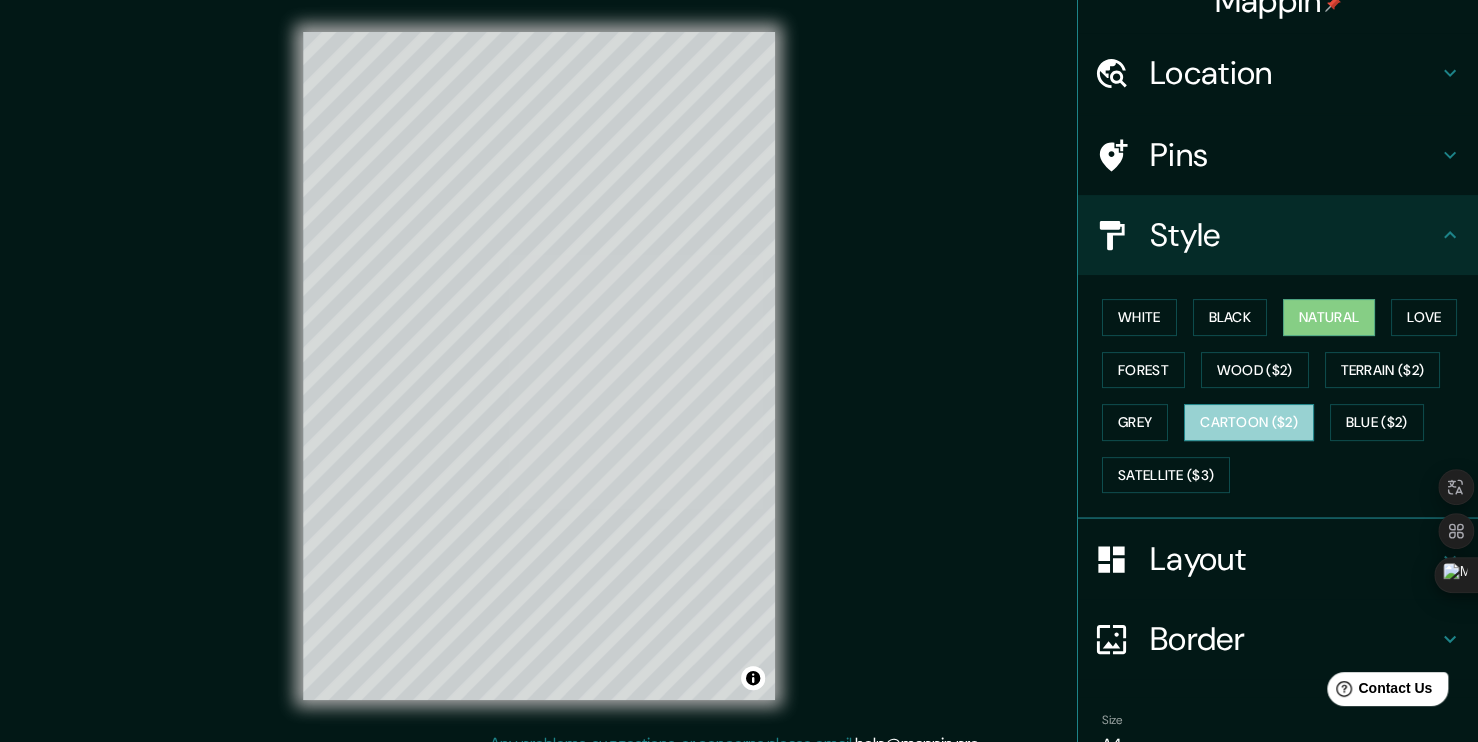 click on "Cartoon ($2)" at bounding box center (1249, 422) 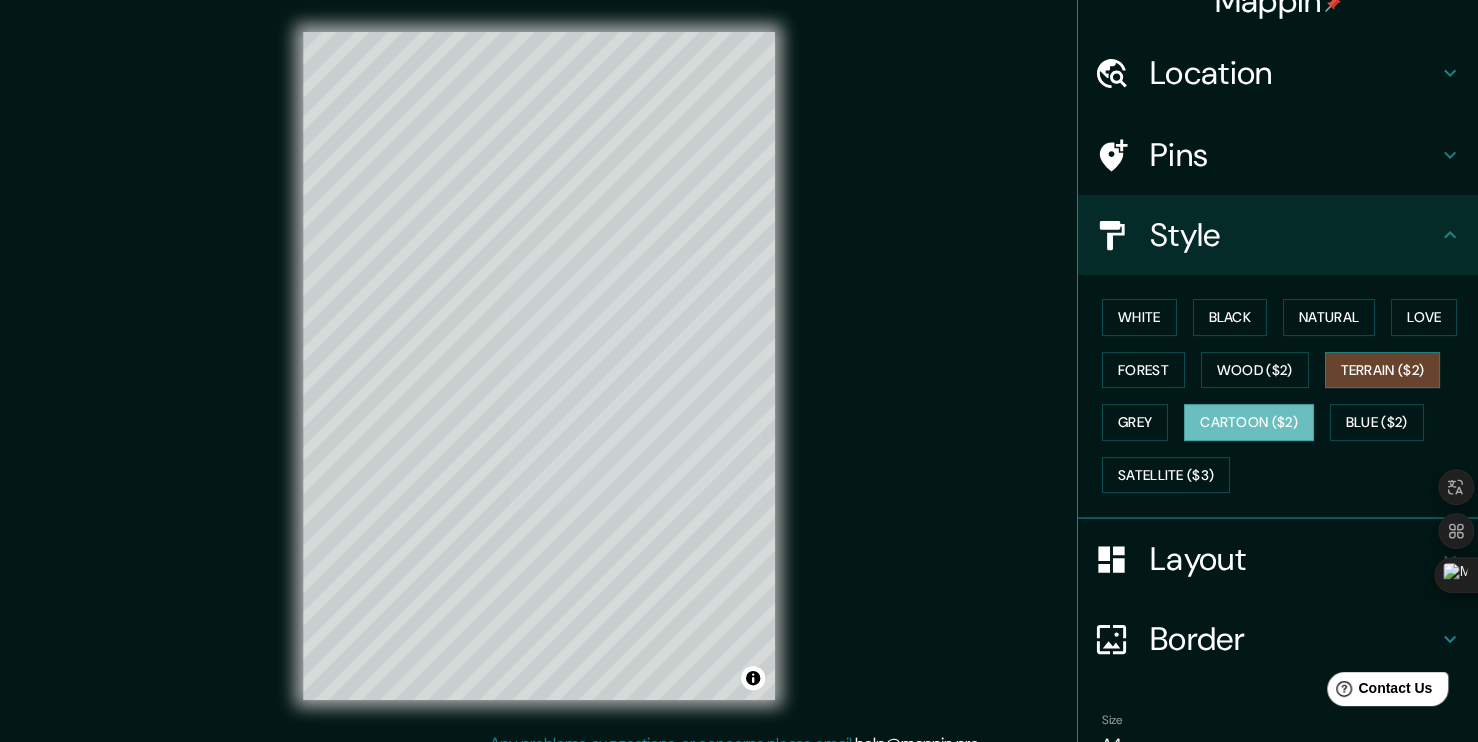 click on "Terrain ($2)" at bounding box center [1383, 370] 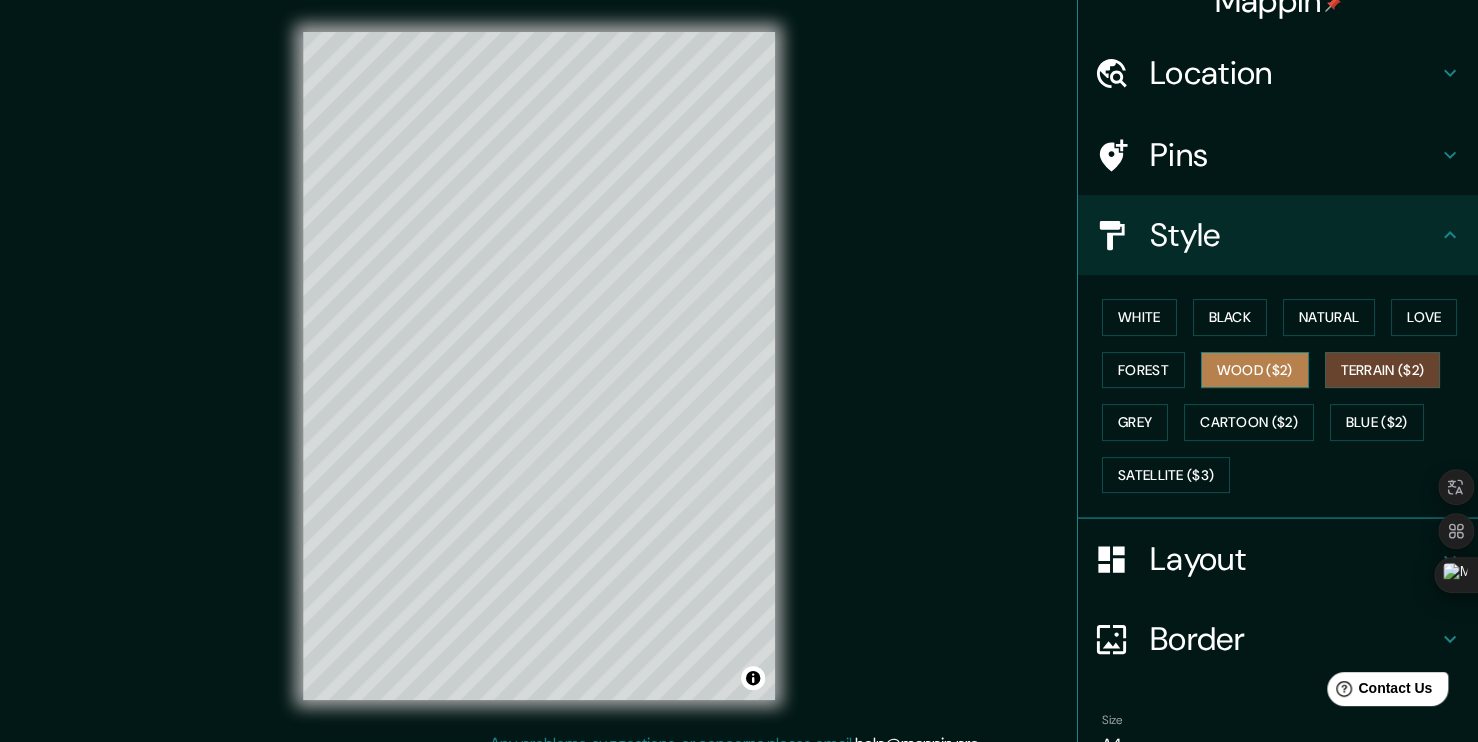 click on "Wood ($2)" at bounding box center [1255, 370] 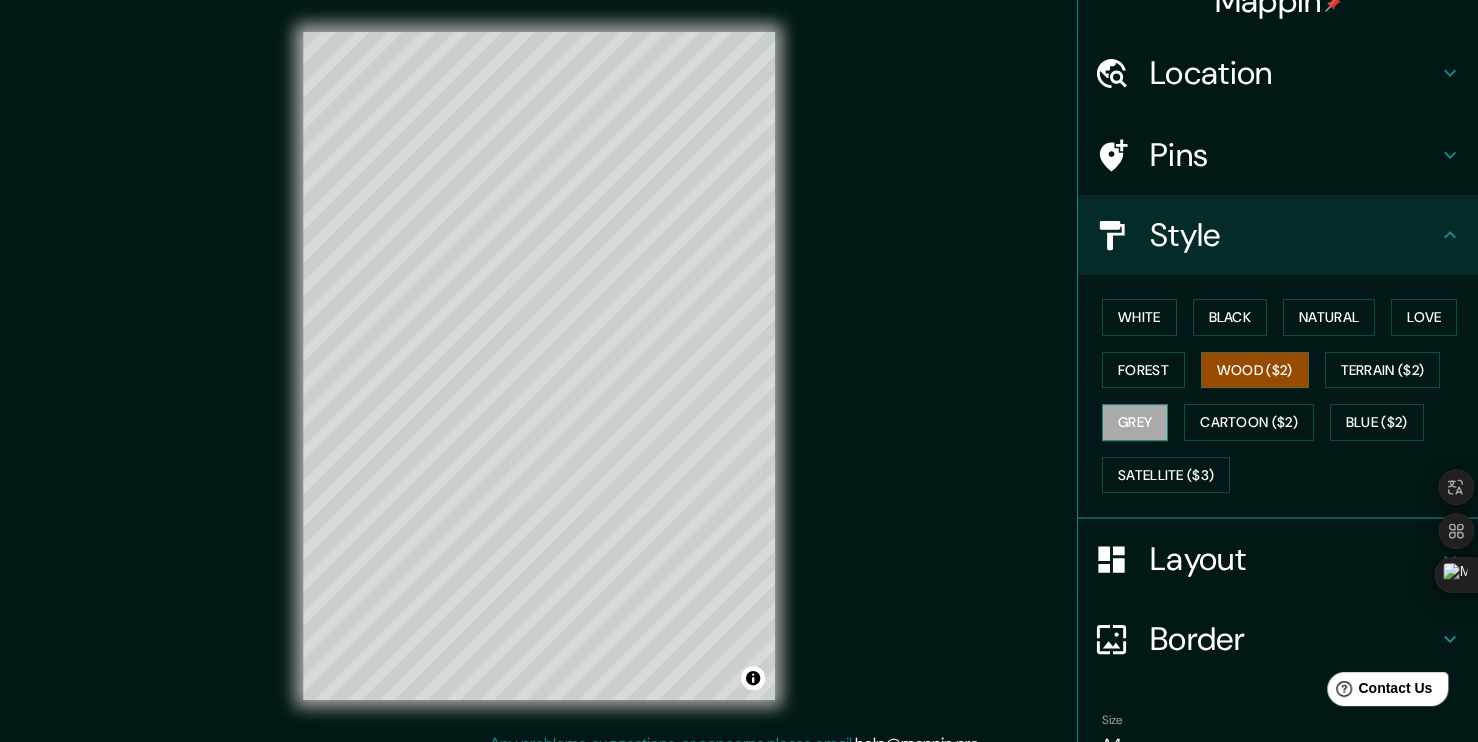 click on "Grey" at bounding box center (1135, 422) 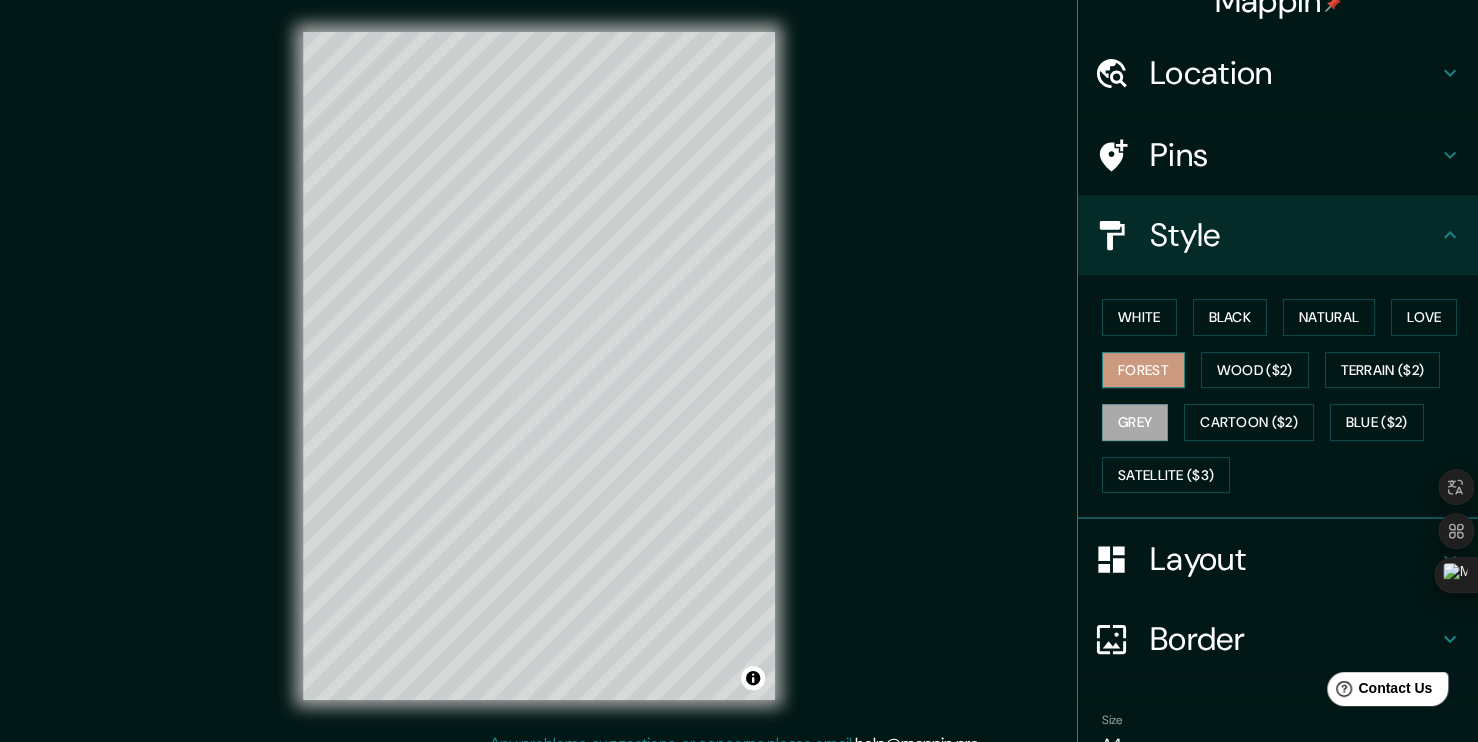 click on "Forest" at bounding box center [1143, 370] 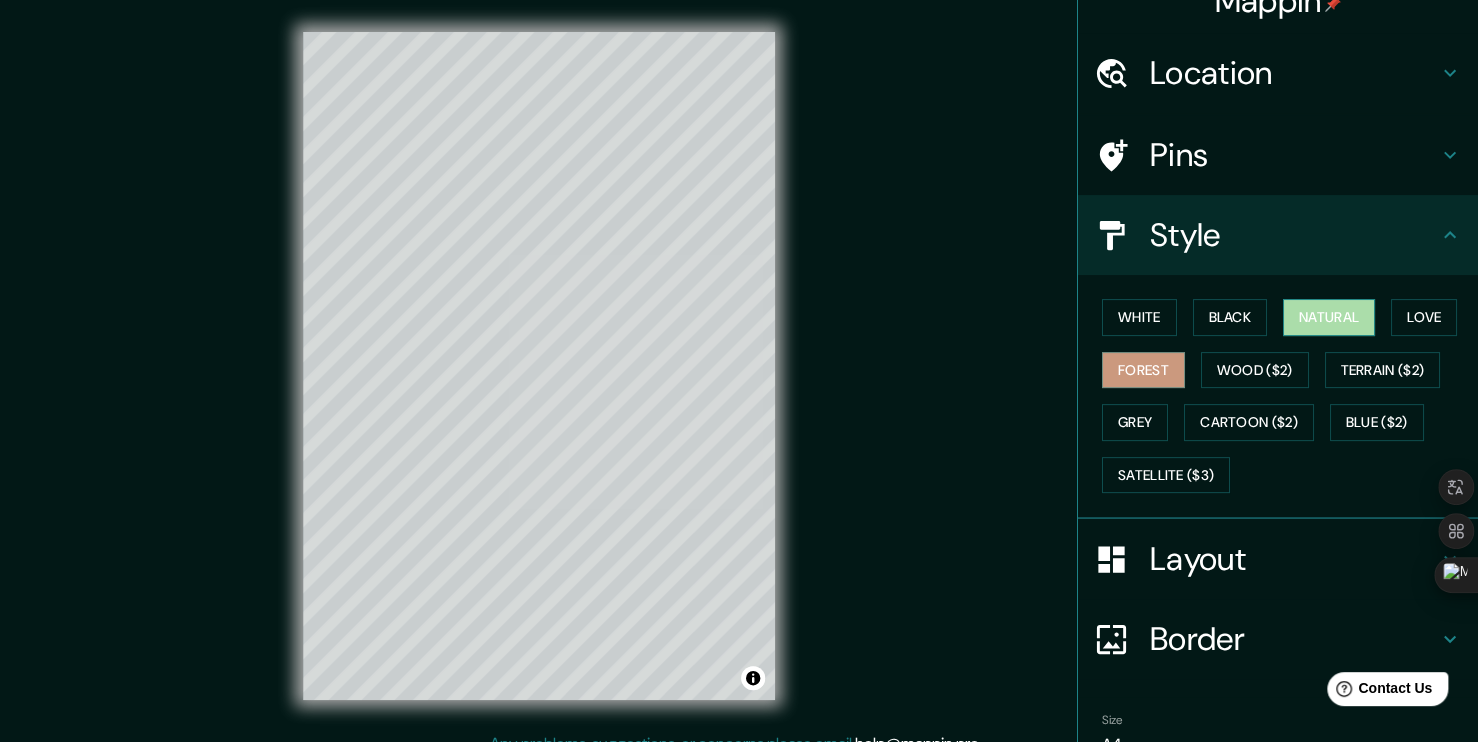 click on "Natural" at bounding box center (1329, 317) 